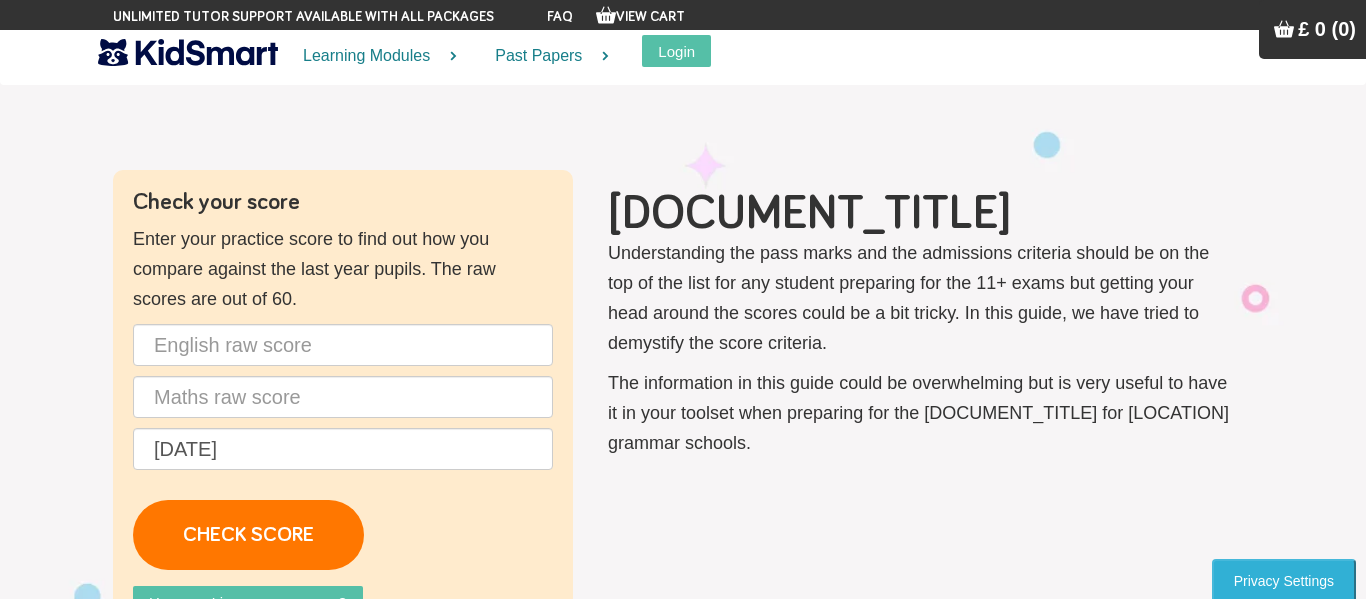 scroll, scrollTop: 0, scrollLeft: 0, axis: both 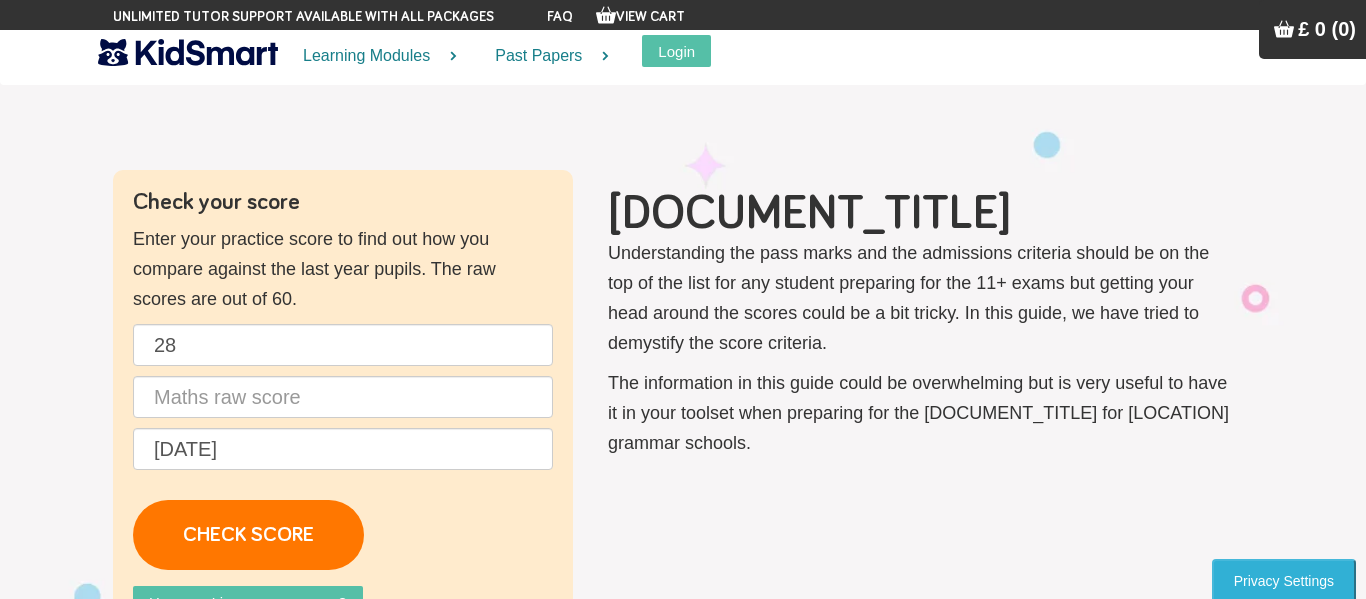 type on "28" 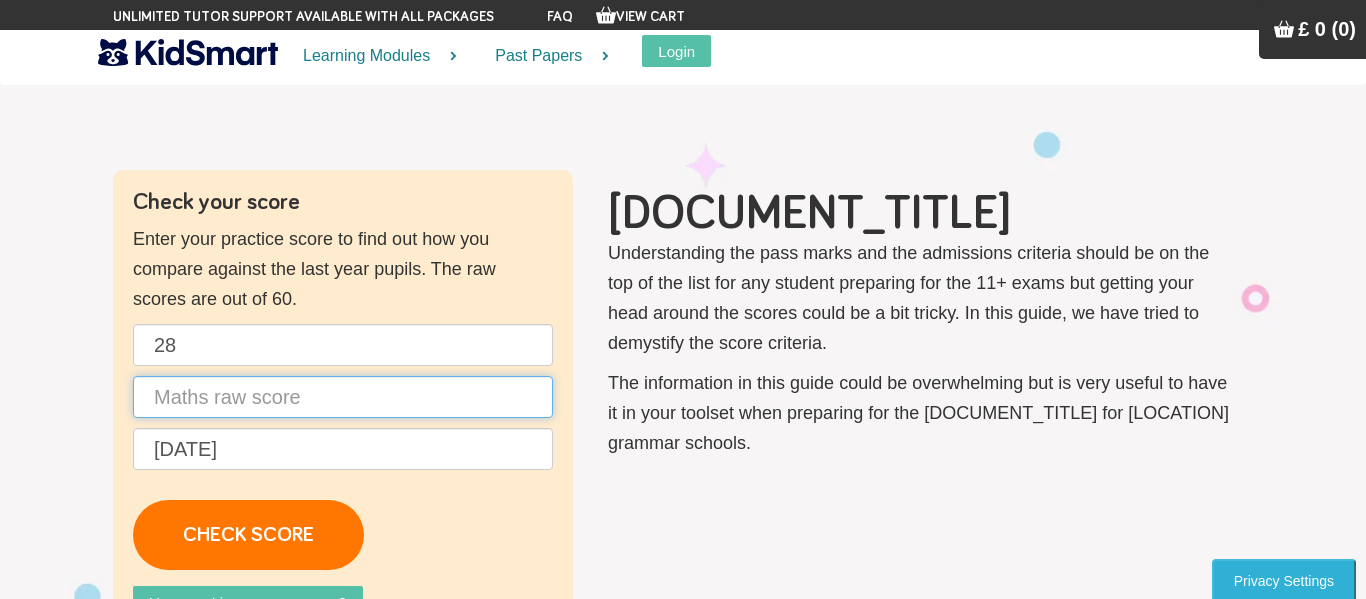 click at bounding box center (343, 397) 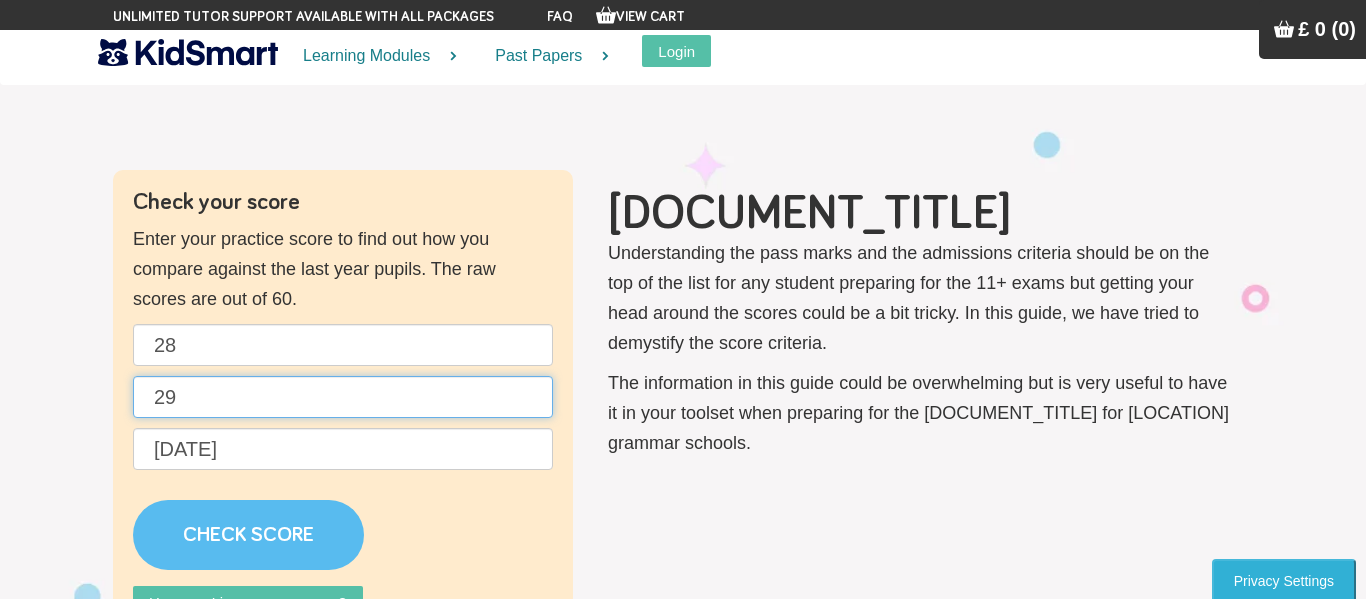 type on "29" 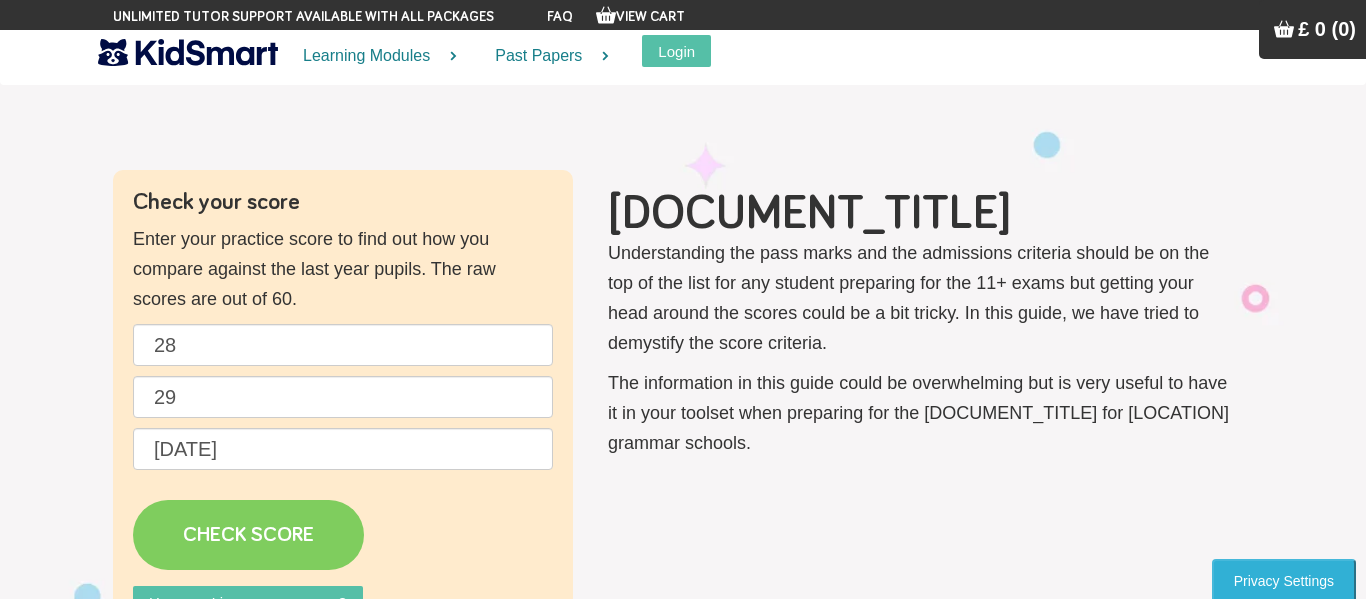 click on "CHECK SCORE" at bounding box center (248, 535) 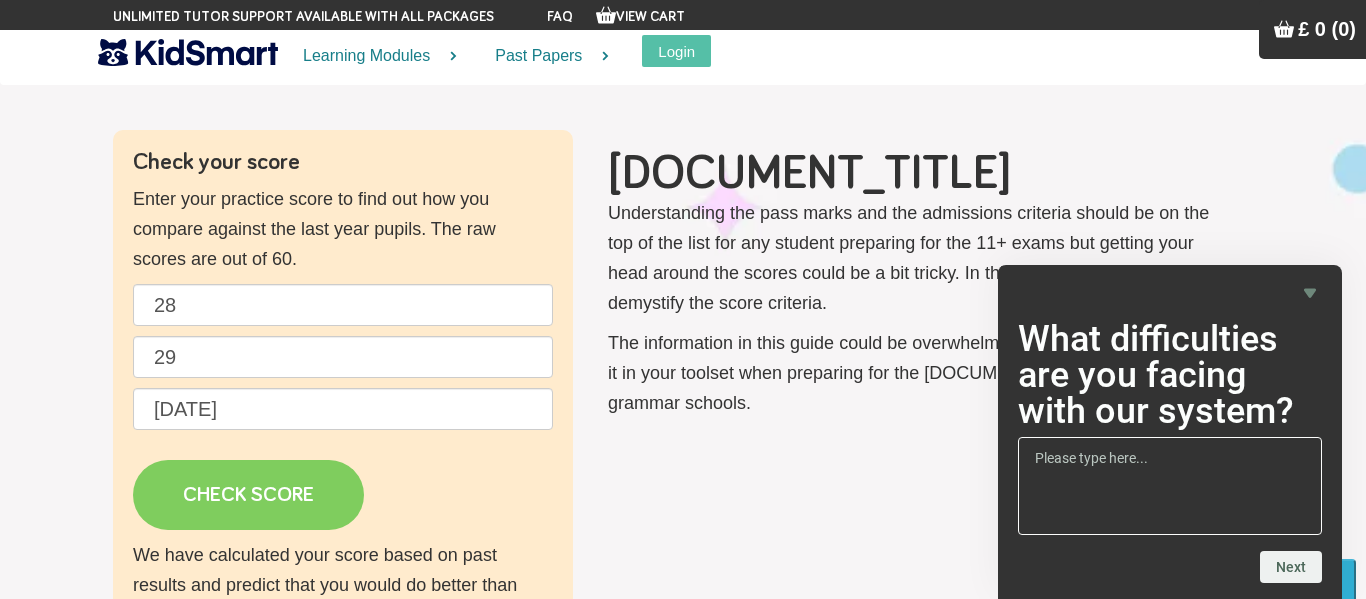 scroll, scrollTop: 0, scrollLeft: 0, axis: both 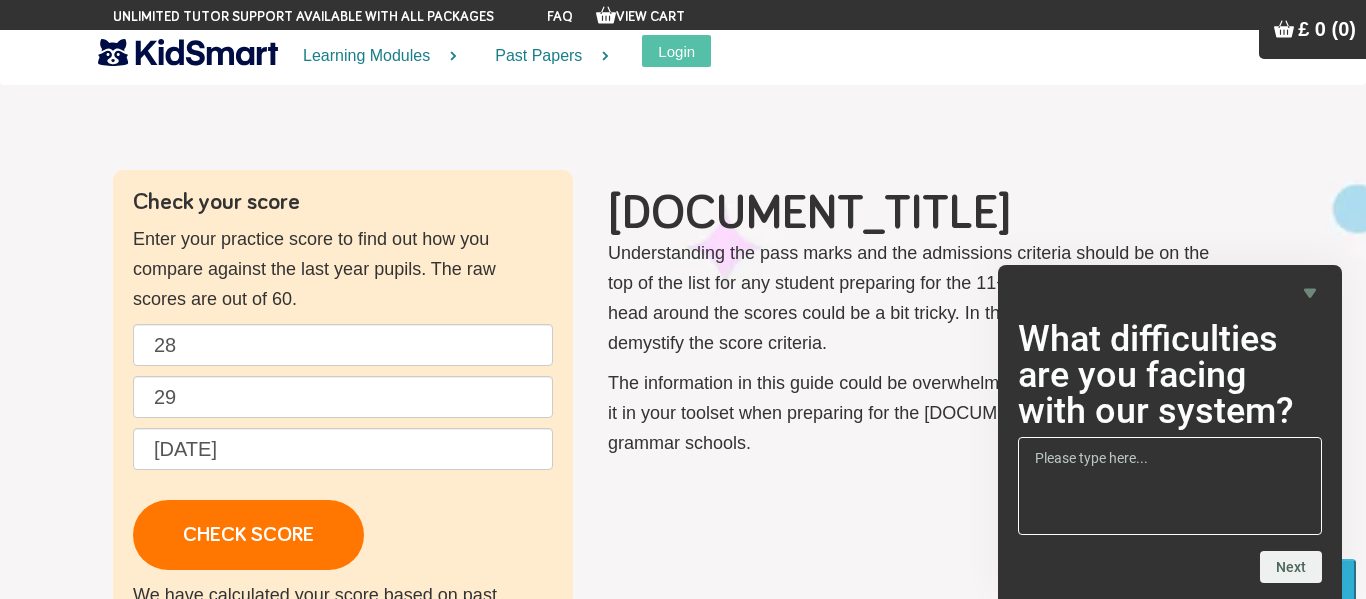 click at bounding box center [1310, 293] 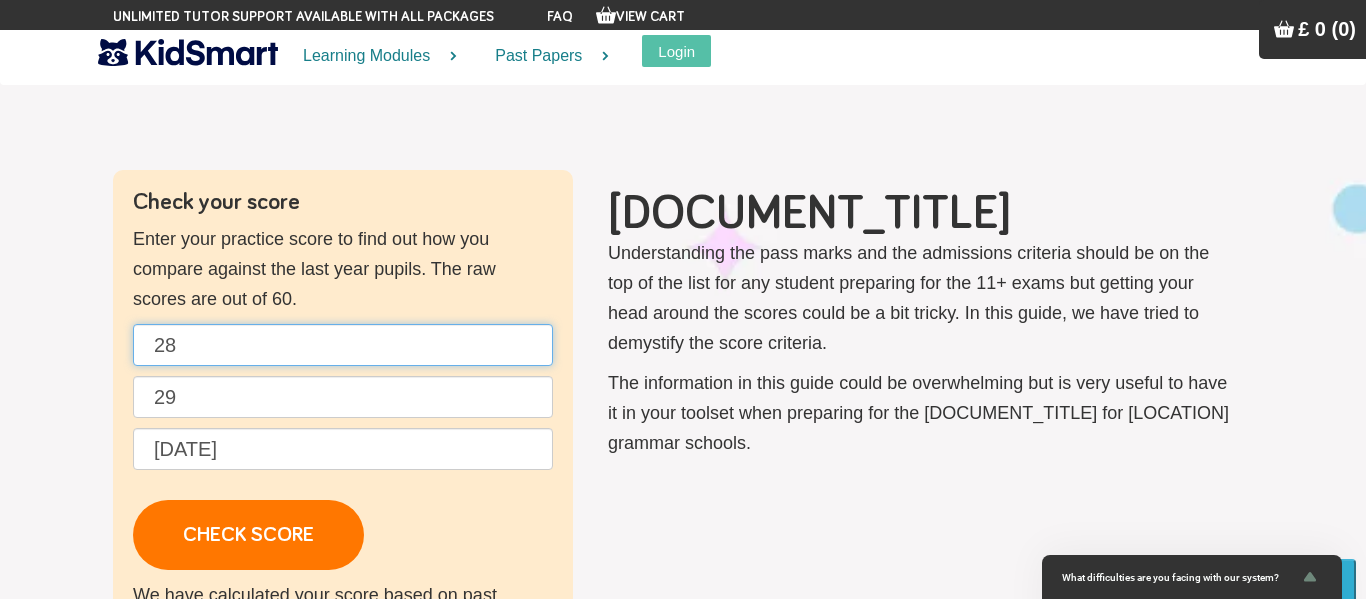 click on "28" at bounding box center (343, 345) 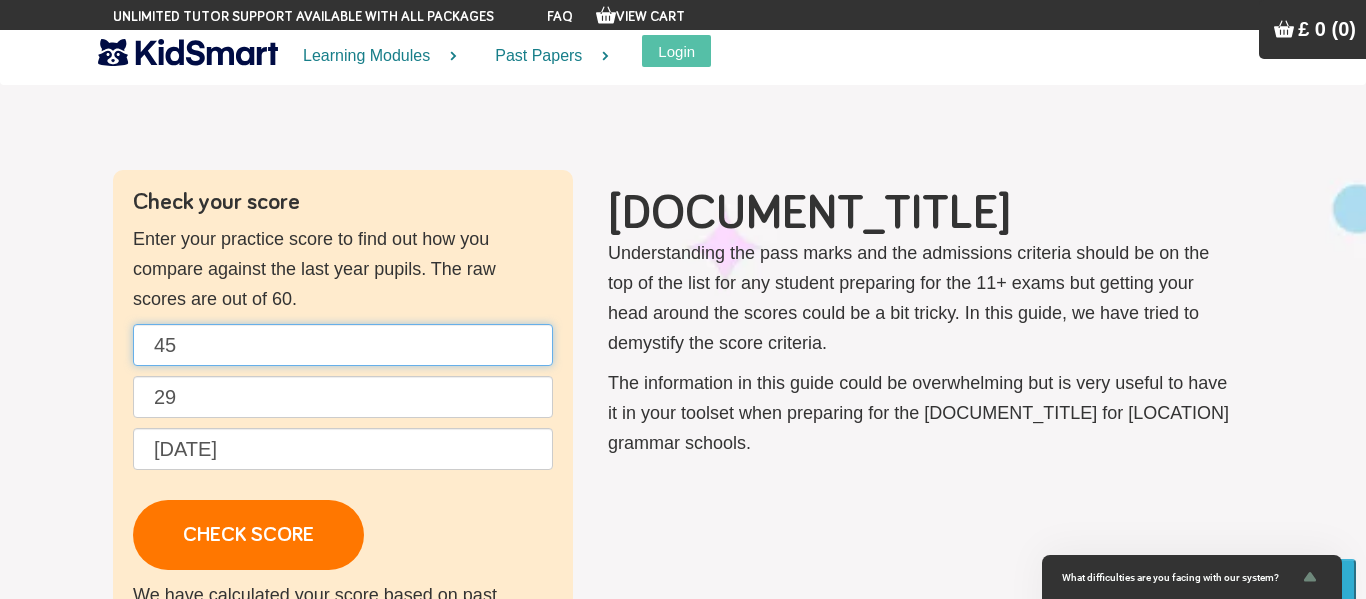 type on "45" 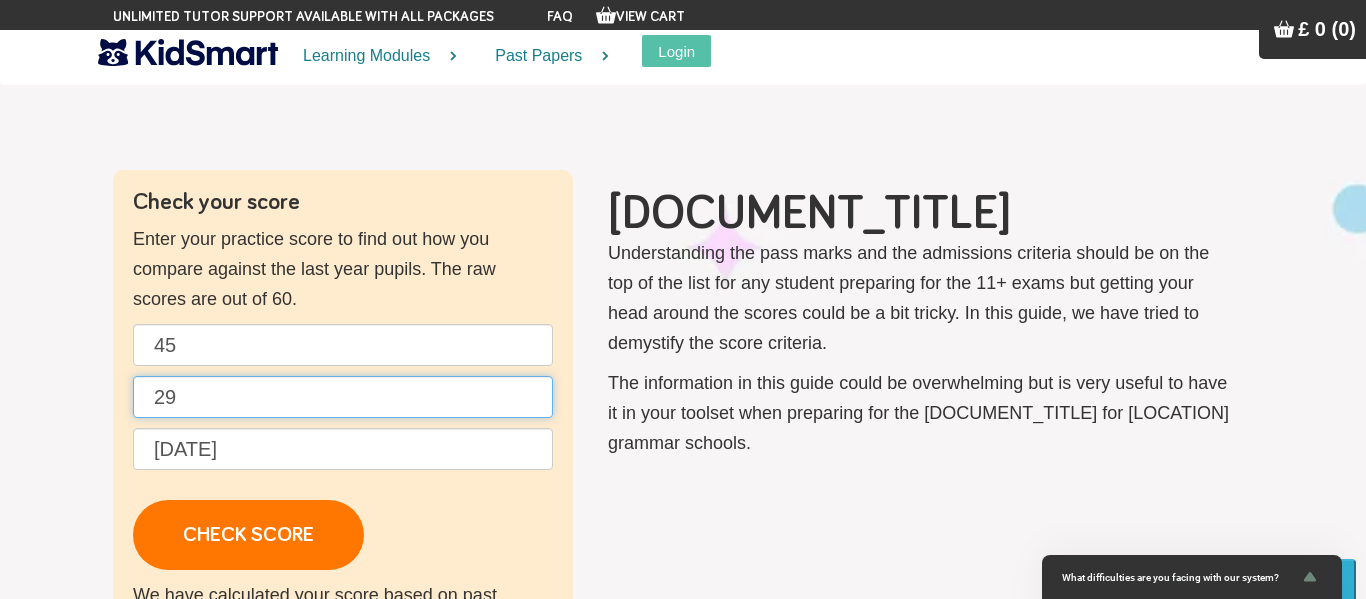 click on "29" at bounding box center (343, 397) 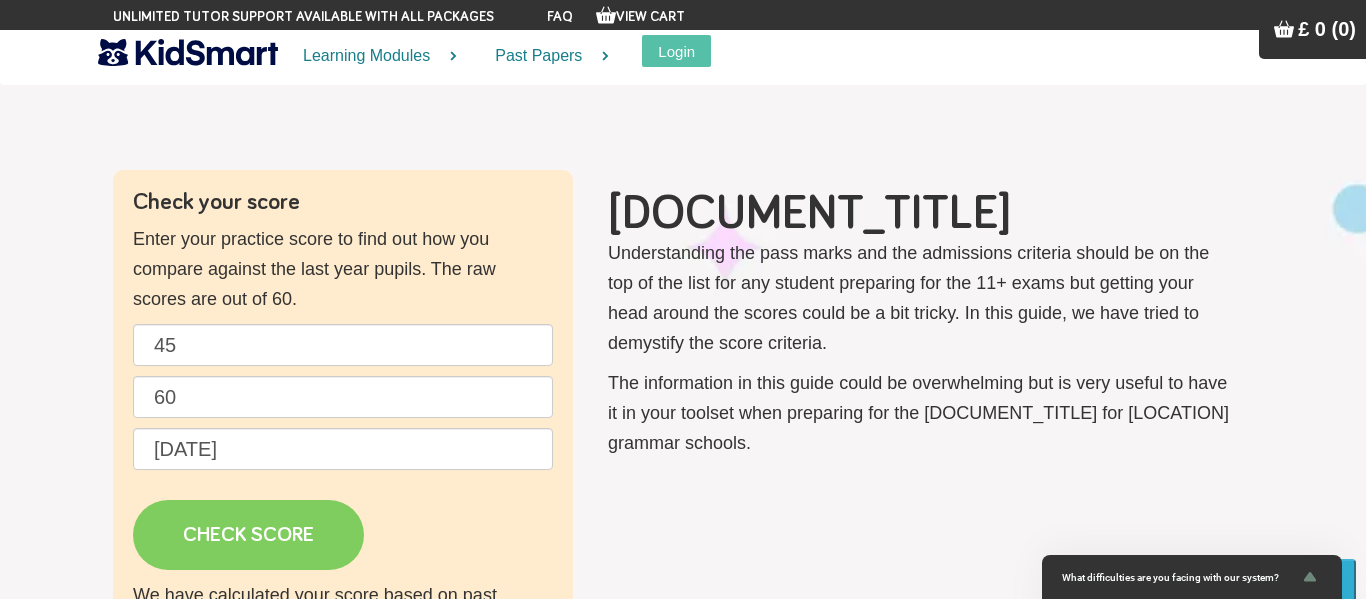 click on "CHECK SCORE" at bounding box center (248, 535) 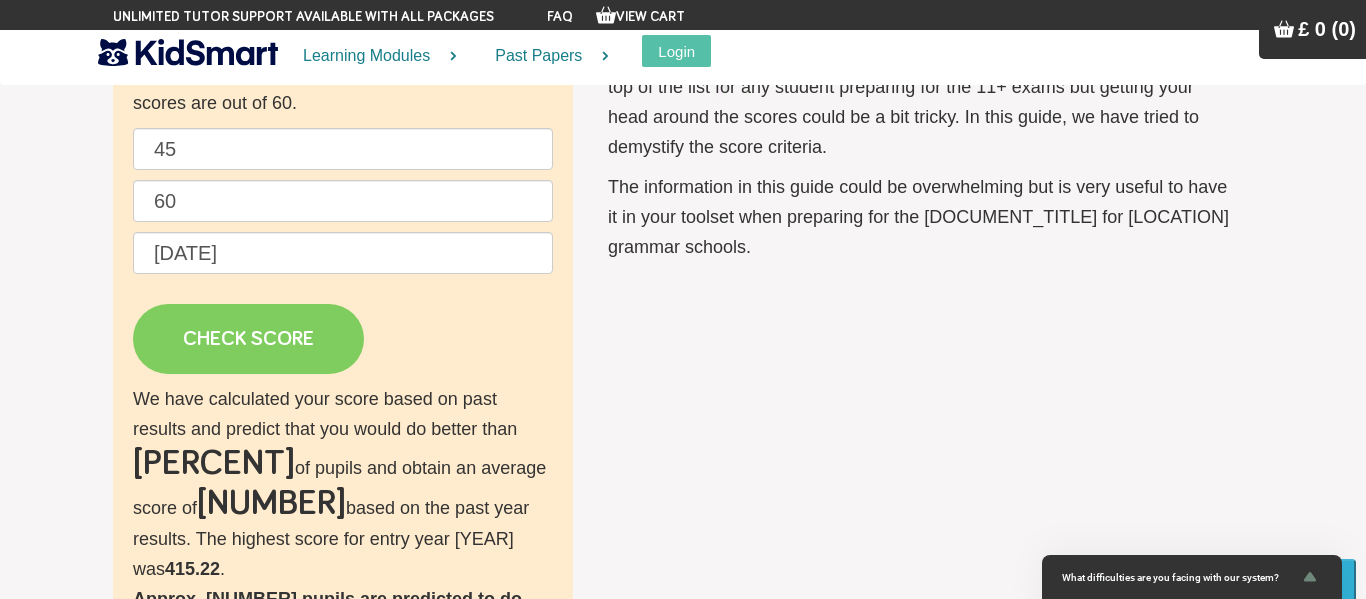scroll, scrollTop: 195, scrollLeft: 0, axis: vertical 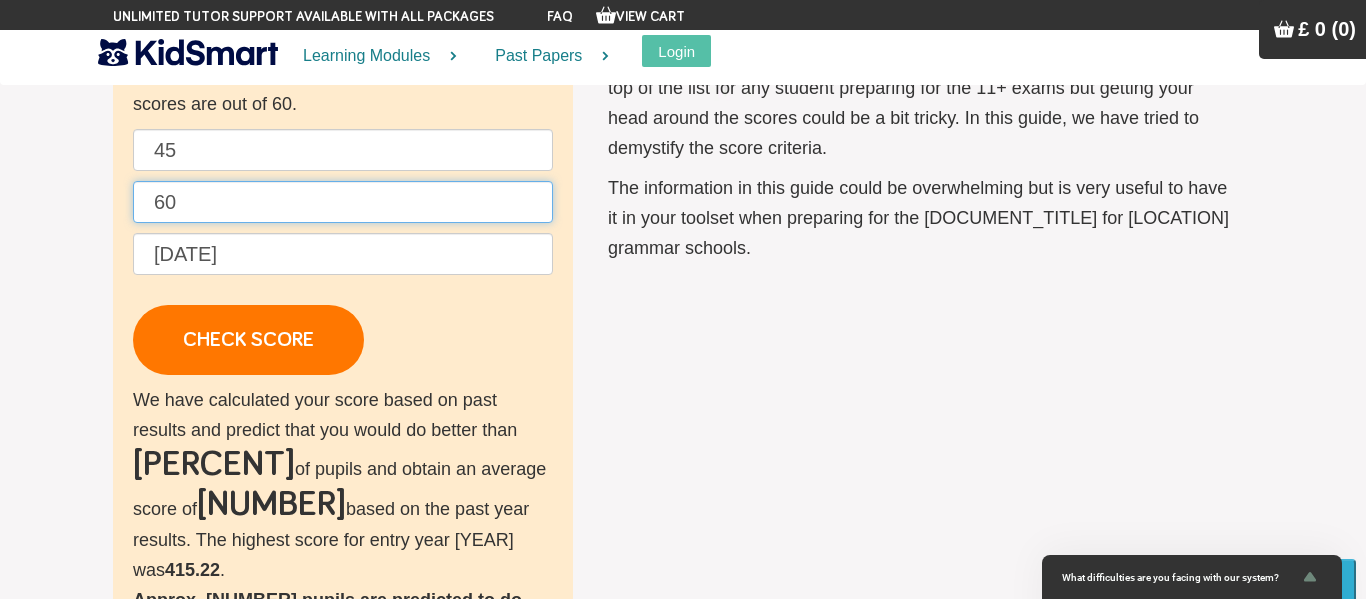click on "60" at bounding box center [343, 202] 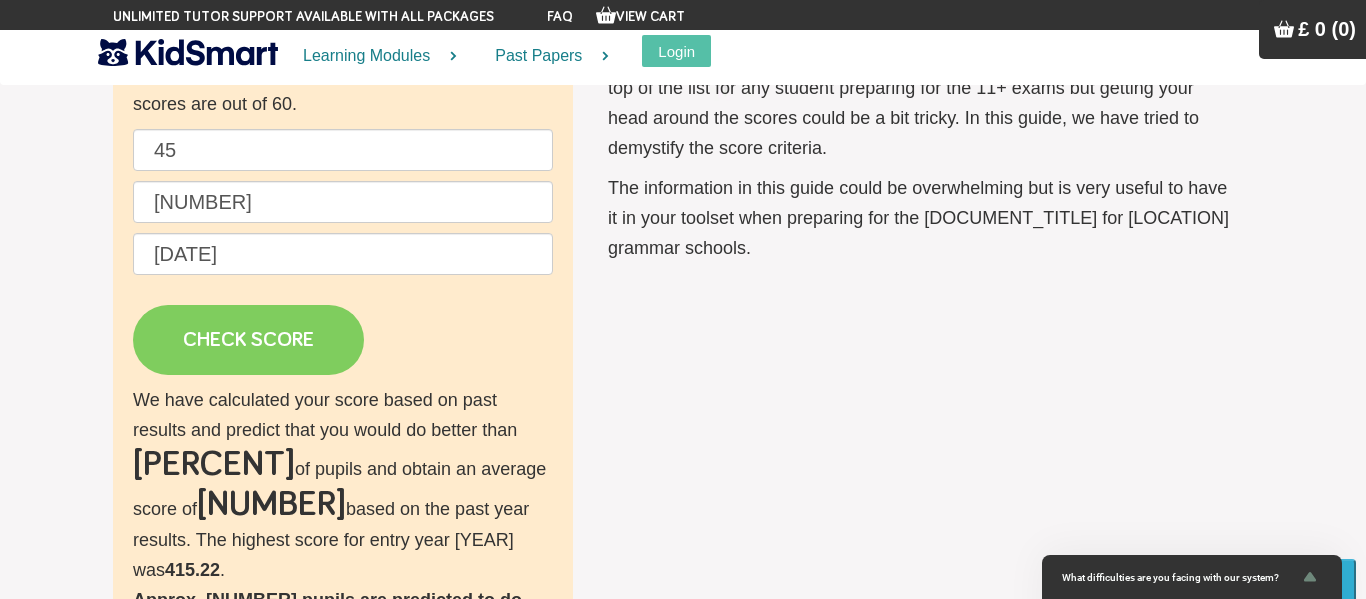 click on "CHECK SCORE" at bounding box center (248, 340) 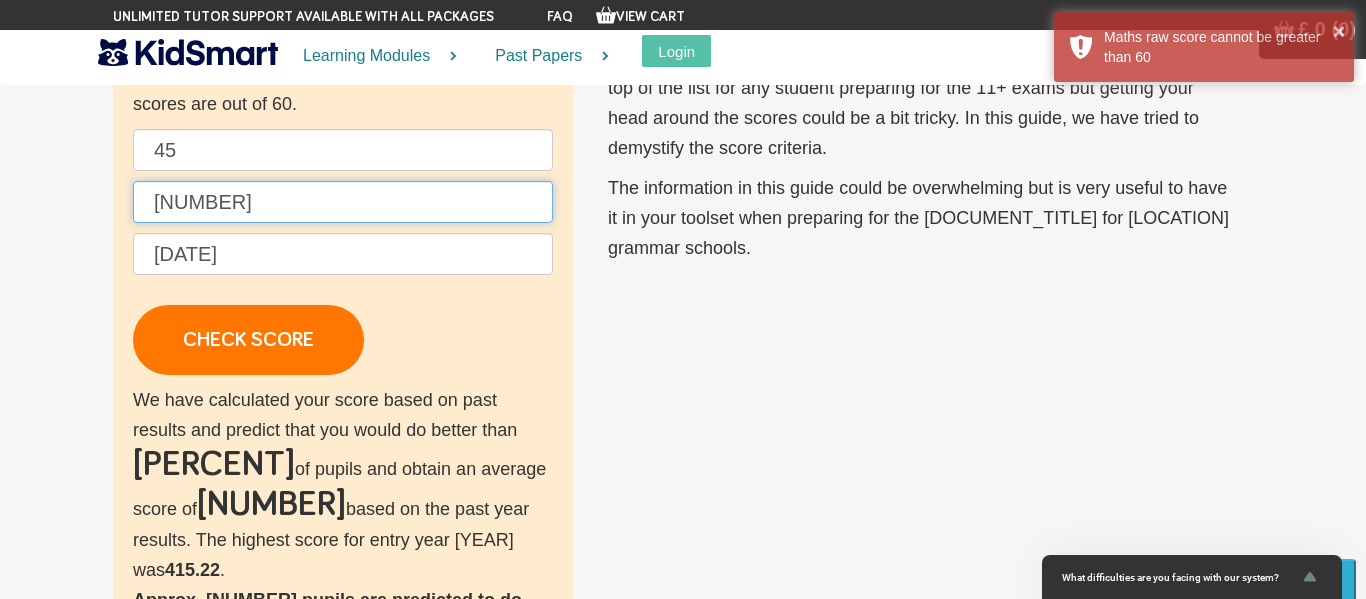 click on "[NUMBER]" at bounding box center (343, 202) 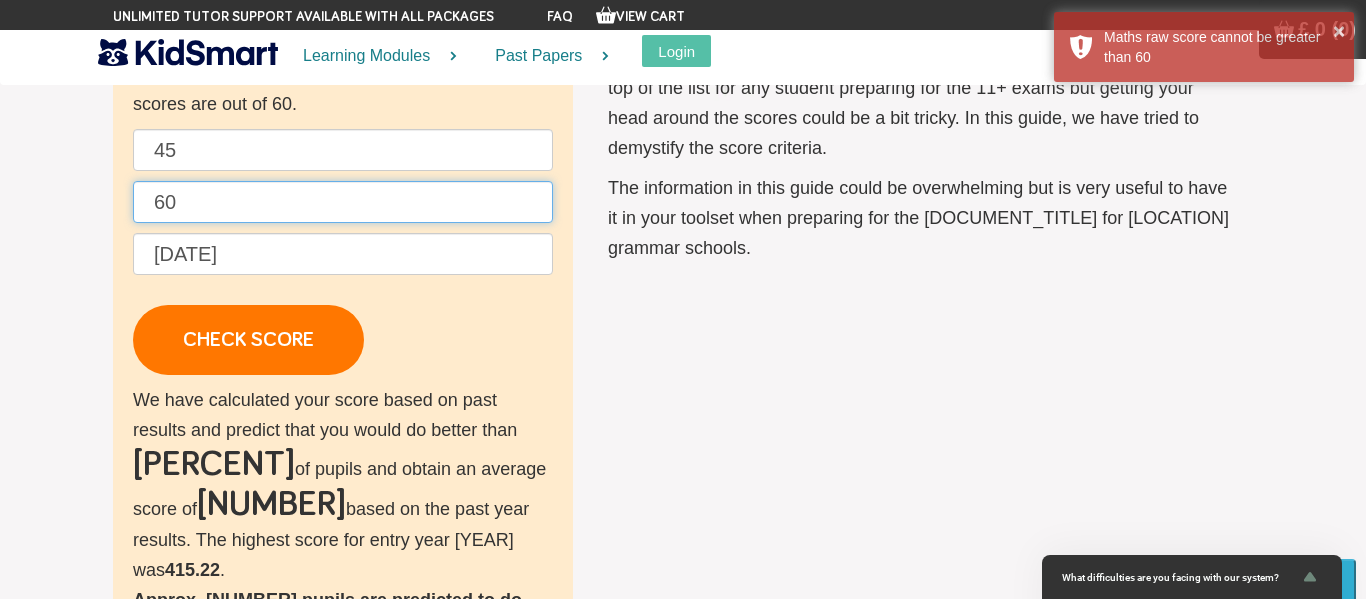 type on "60" 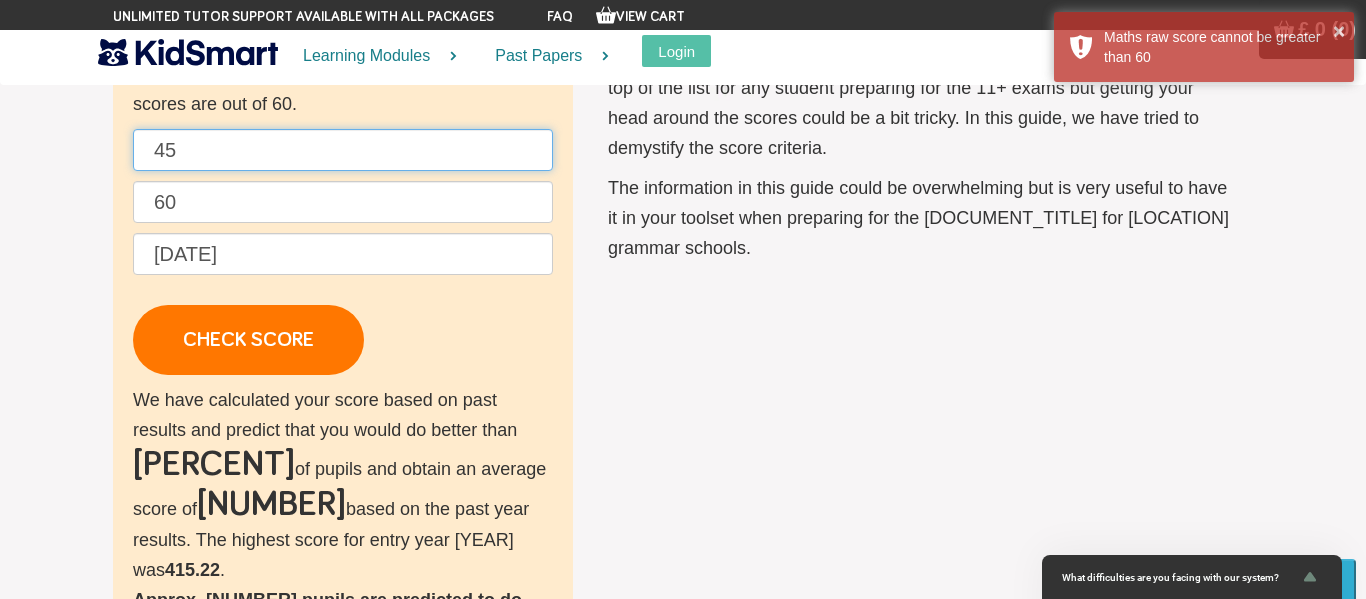 click on "45" at bounding box center [343, 150] 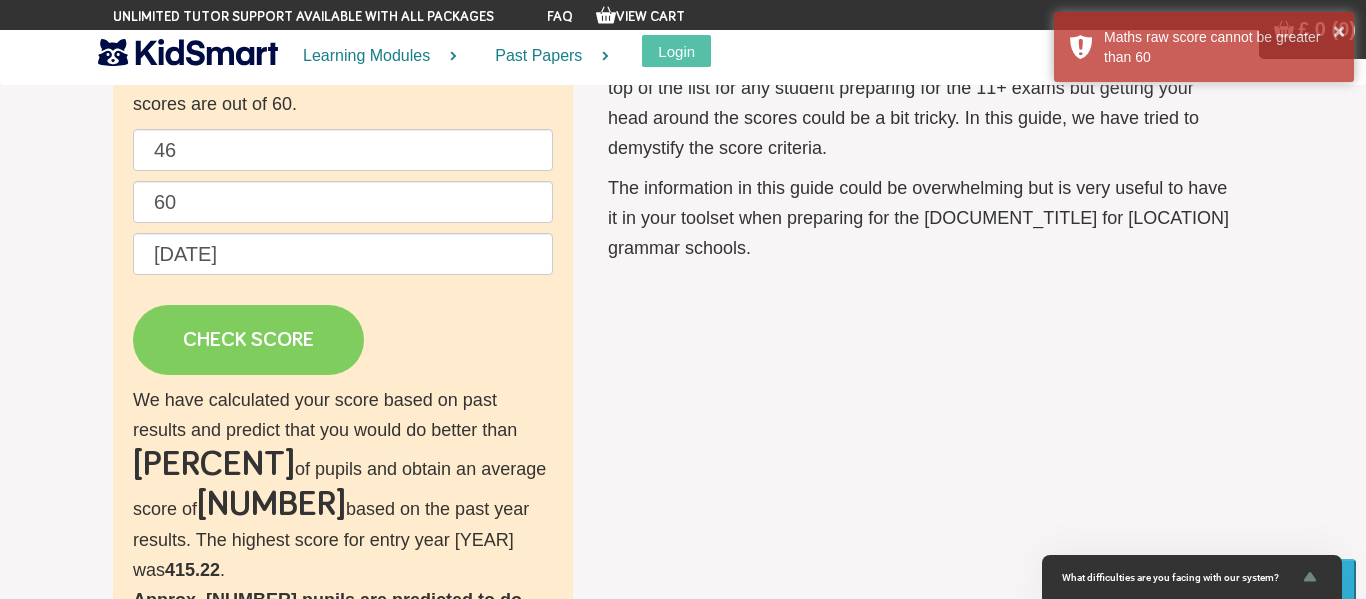 click on "CHECK SCORE" at bounding box center [248, 340] 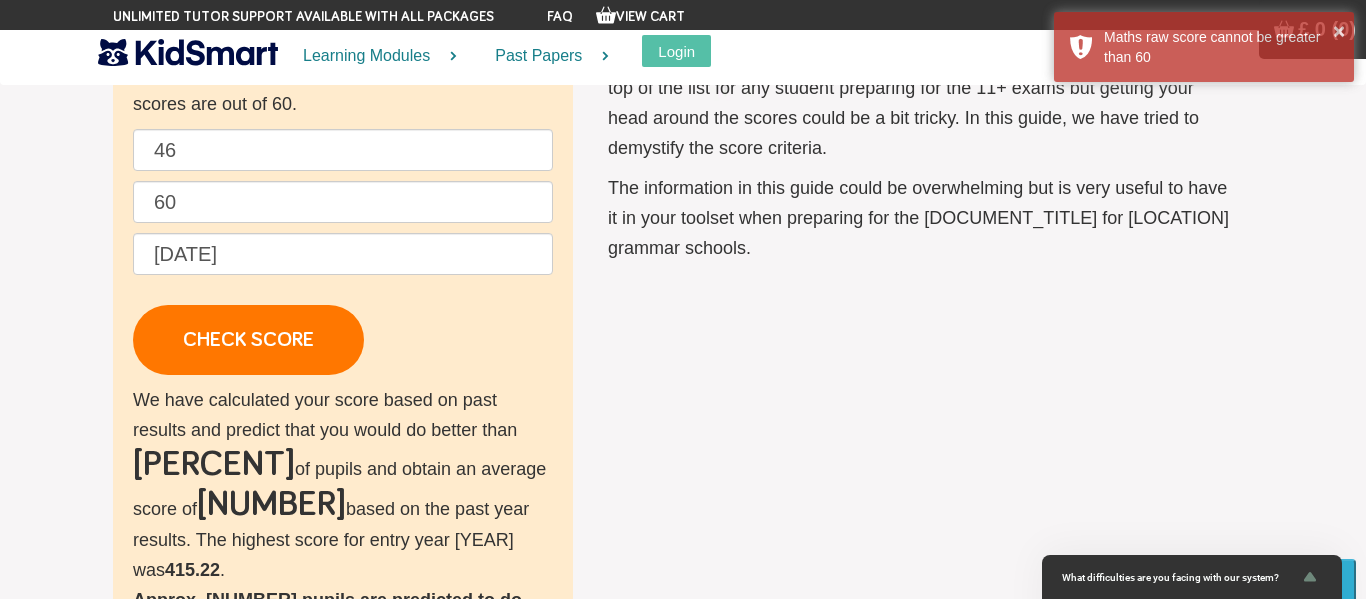 click on "[NUMBER]
[NUMBER]
[DATE]
CHECK SCORE" at bounding box center (343, 252) 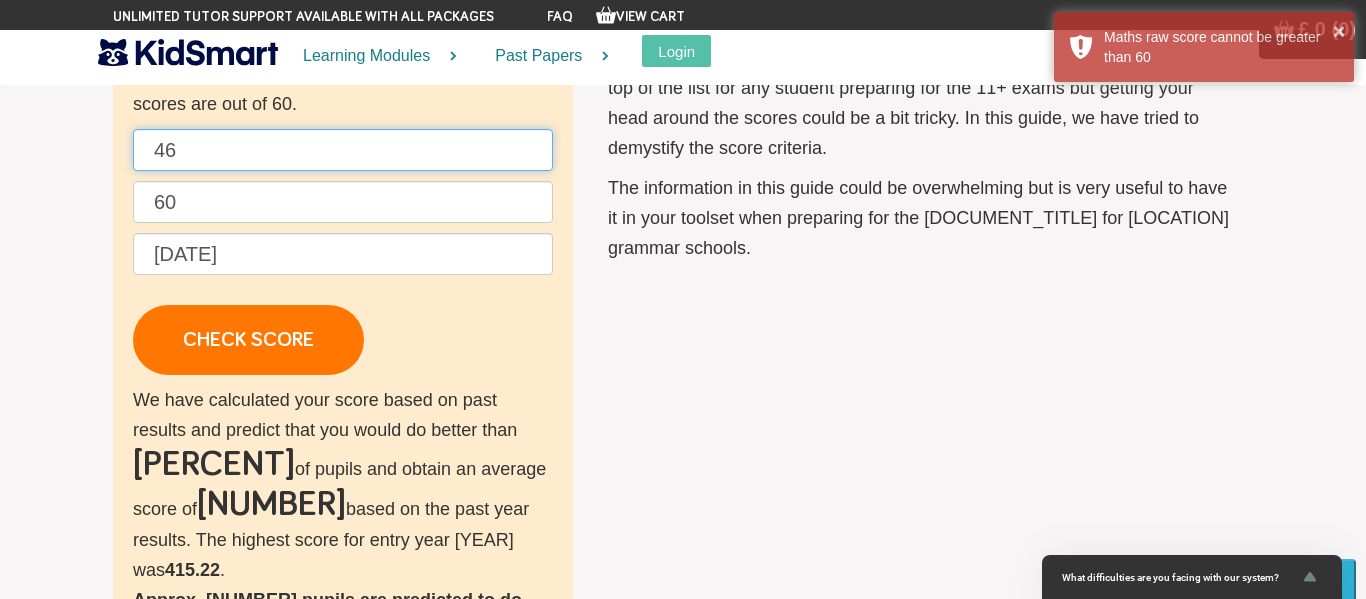 click on "46" at bounding box center (343, 150) 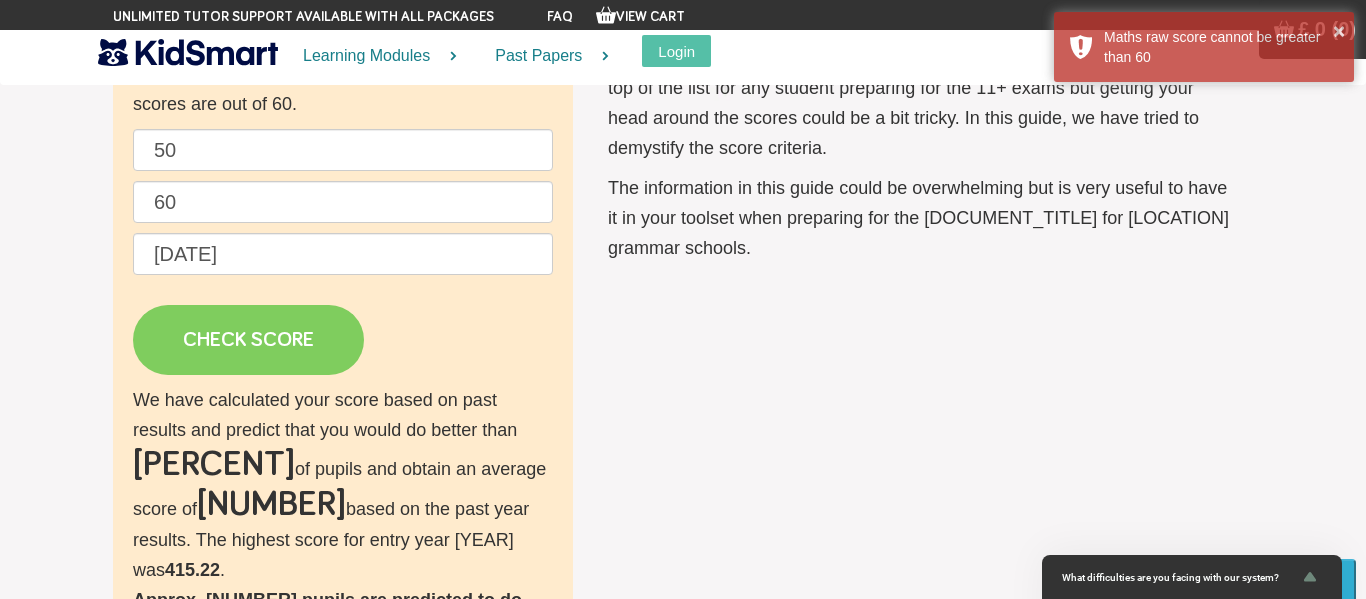 click on "CHECK SCORE" at bounding box center [248, 340] 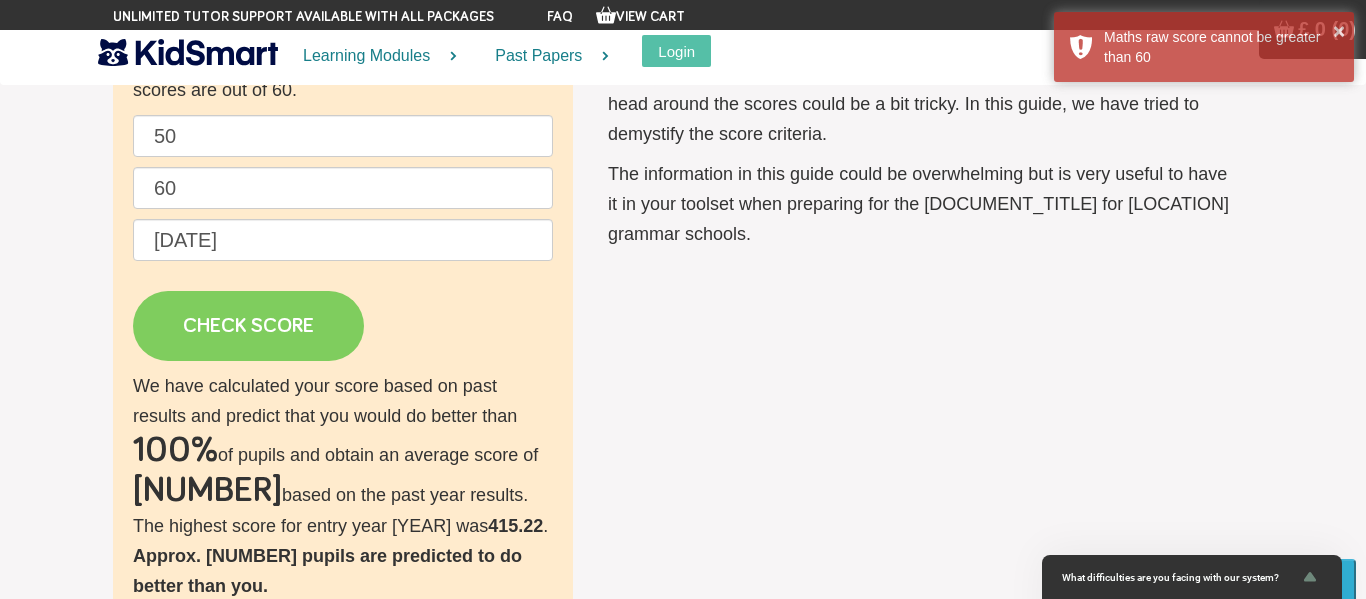 scroll, scrollTop: 214, scrollLeft: 0, axis: vertical 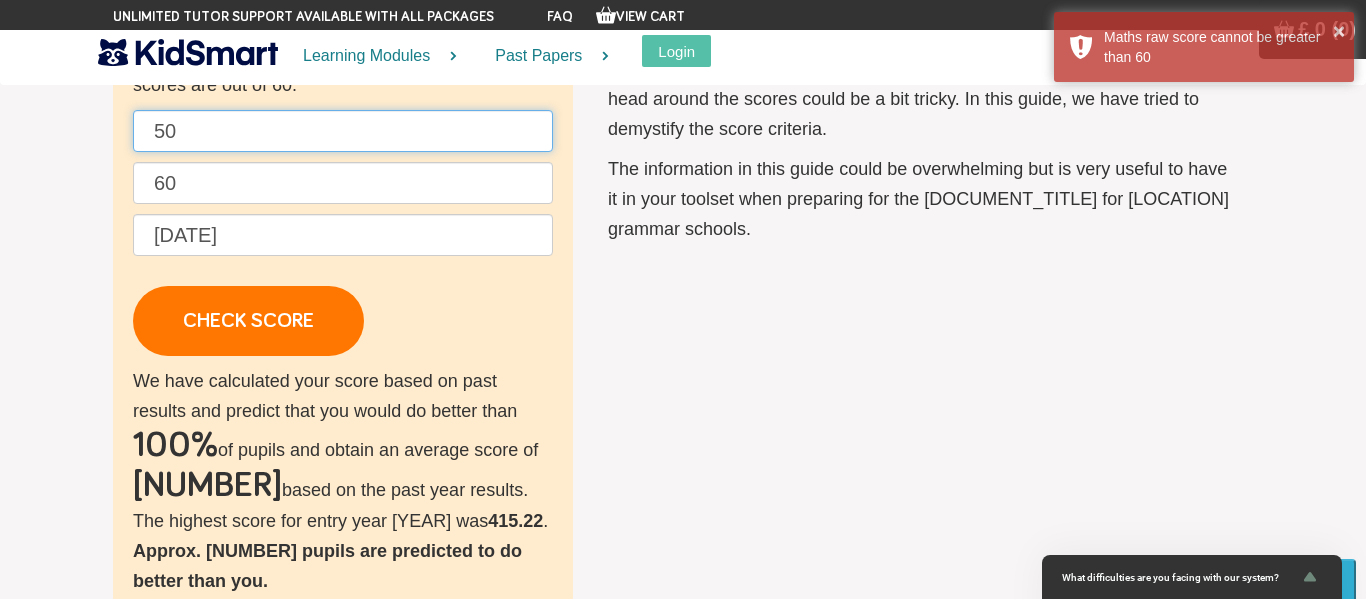 click on "50" at bounding box center (343, 131) 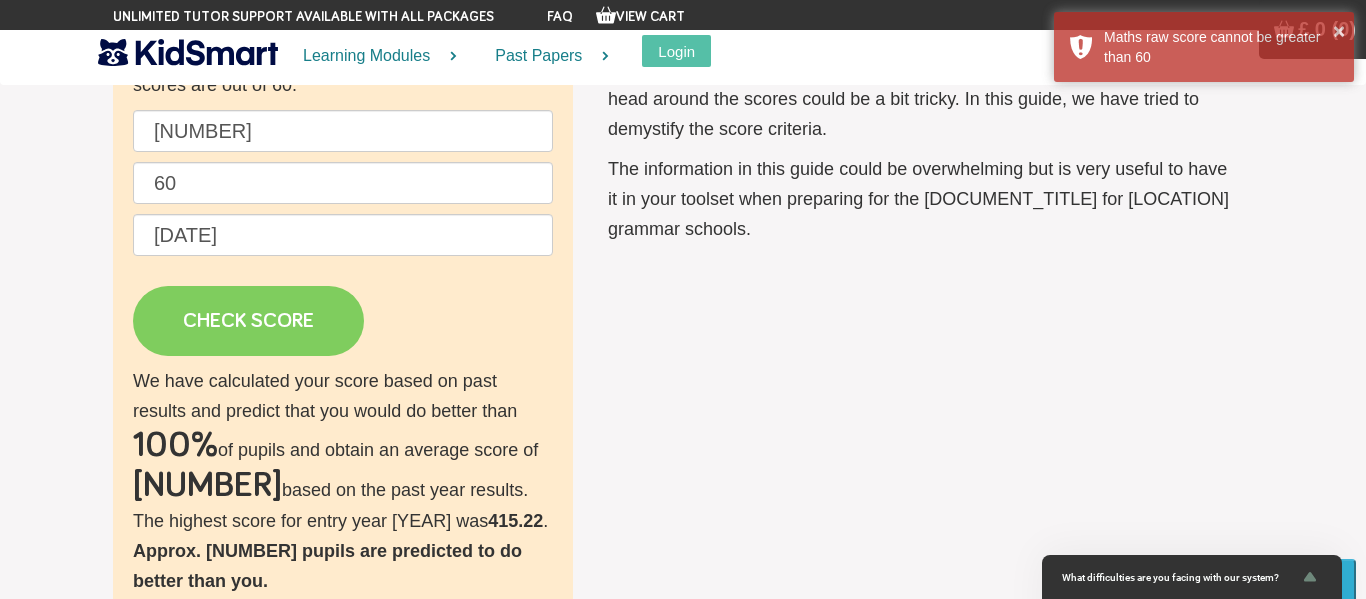 click on "CHECK SCORE" at bounding box center [248, 321] 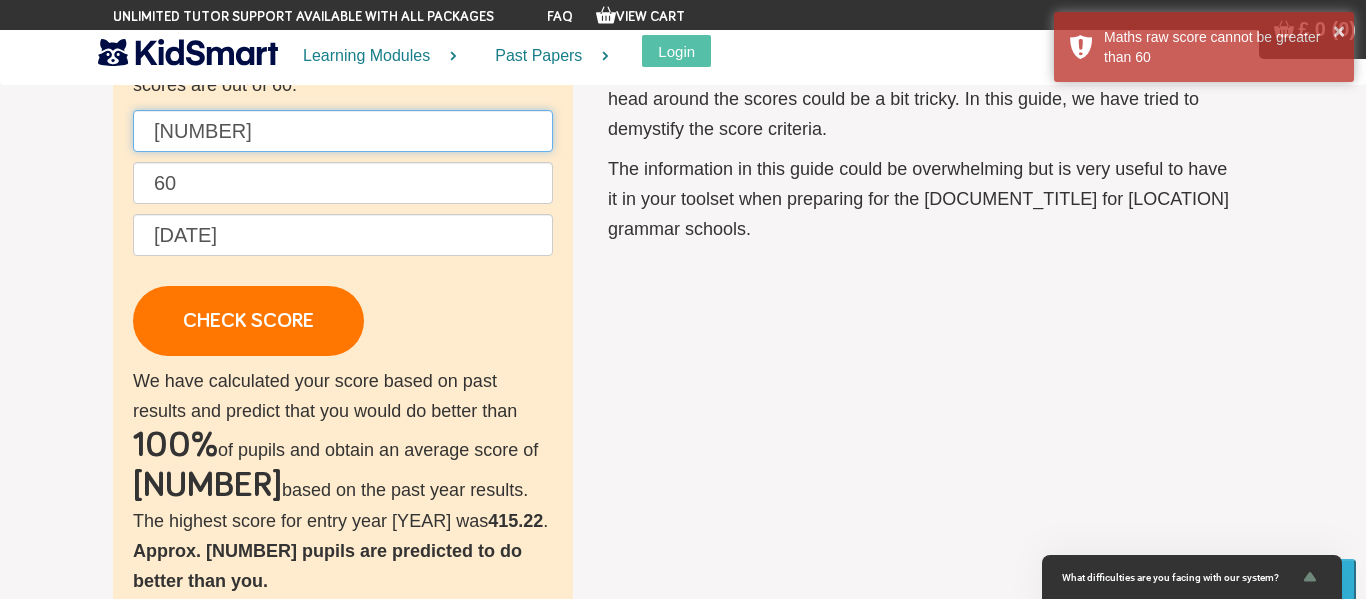 click on "[NUMBER]" at bounding box center (343, 131) 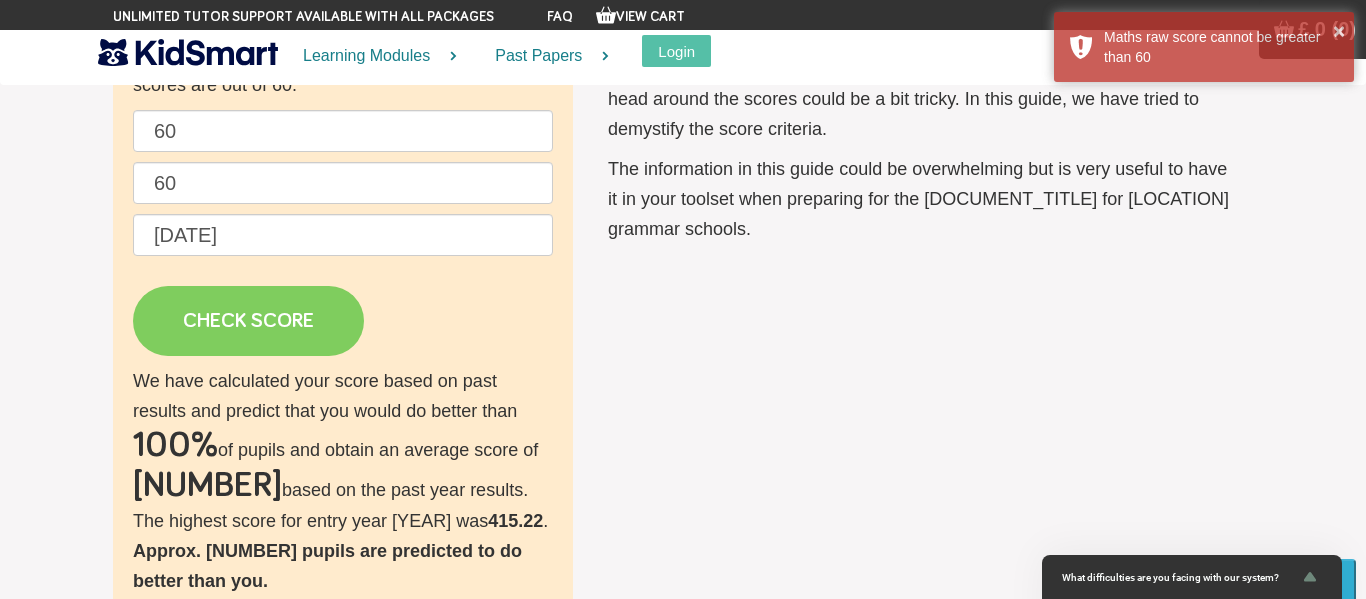 click on "CHECK SCORE" at bounding box center [248, 321] 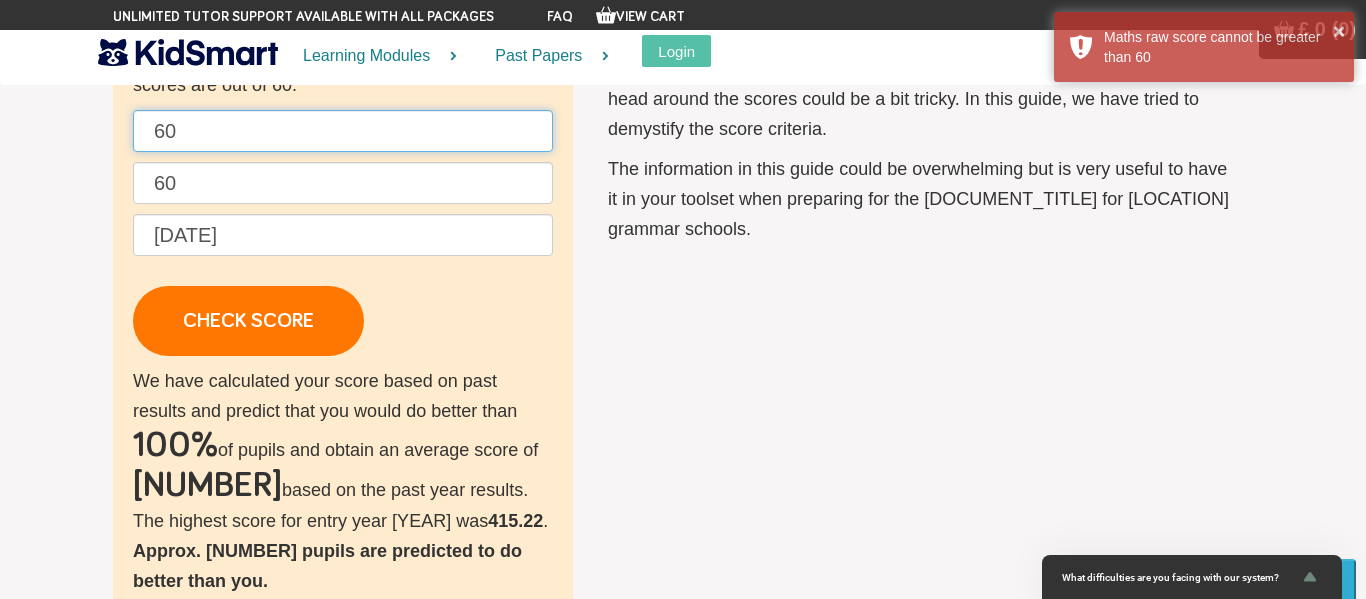 click on "60" at bounding box center (343, 131) 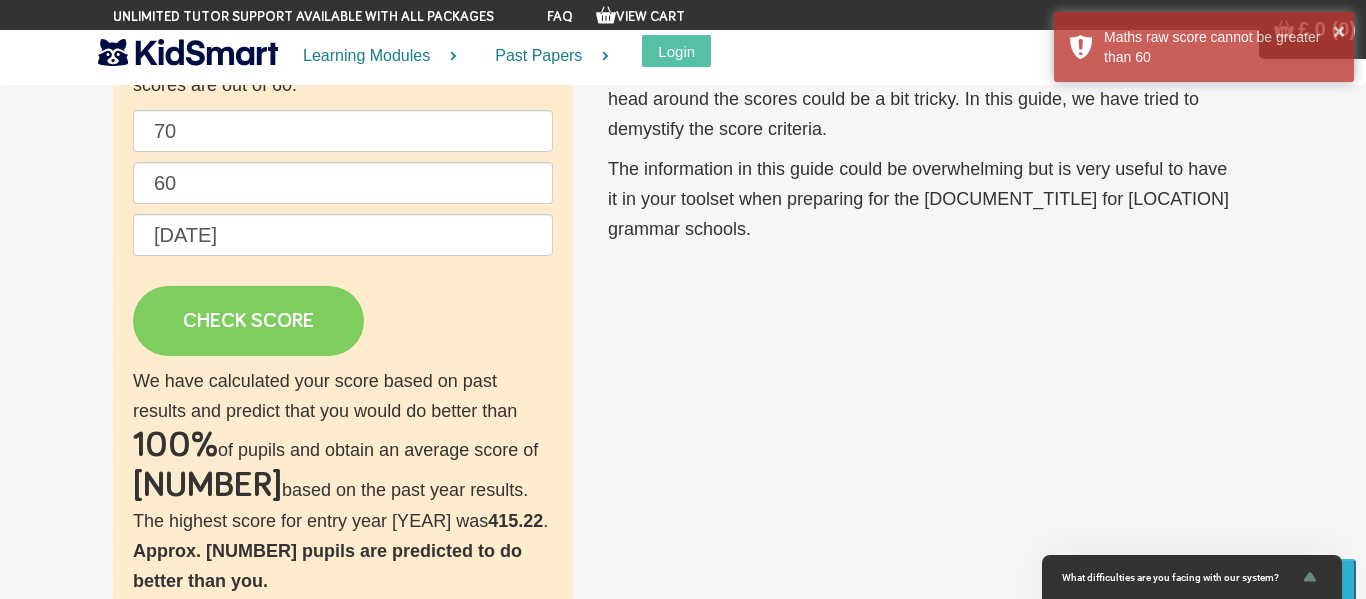 click on "CHECK SCORE" at bounding box center [248, 321] 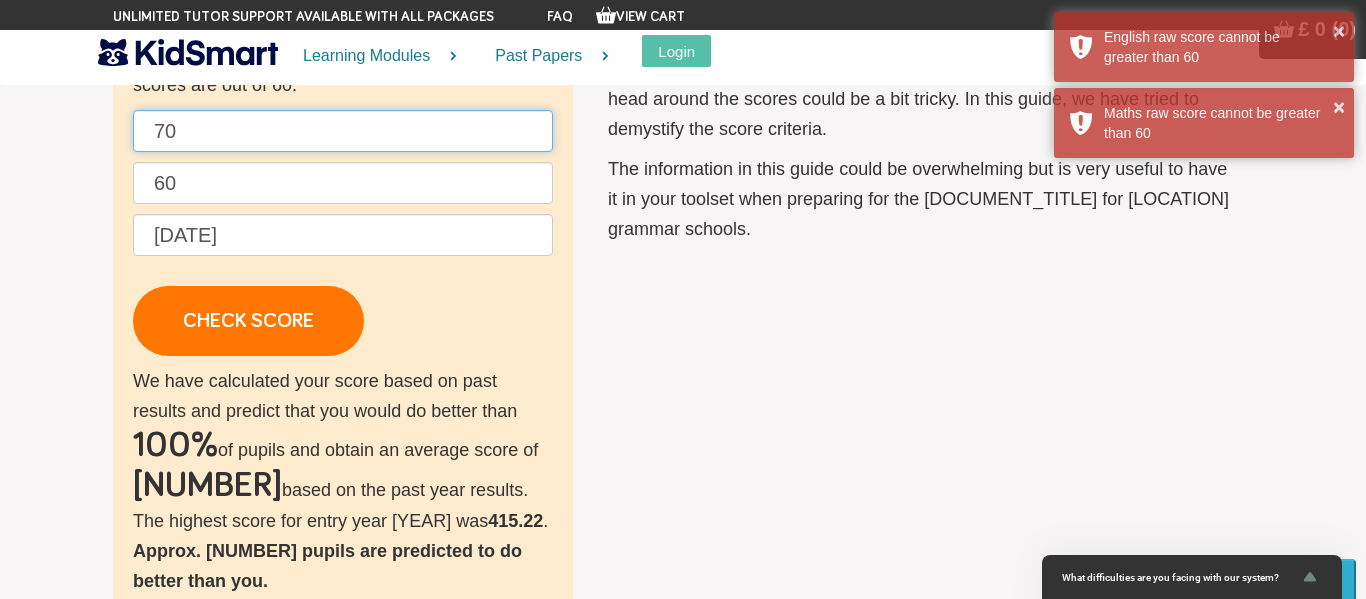 click on "70" at bounding box center [343, 131] 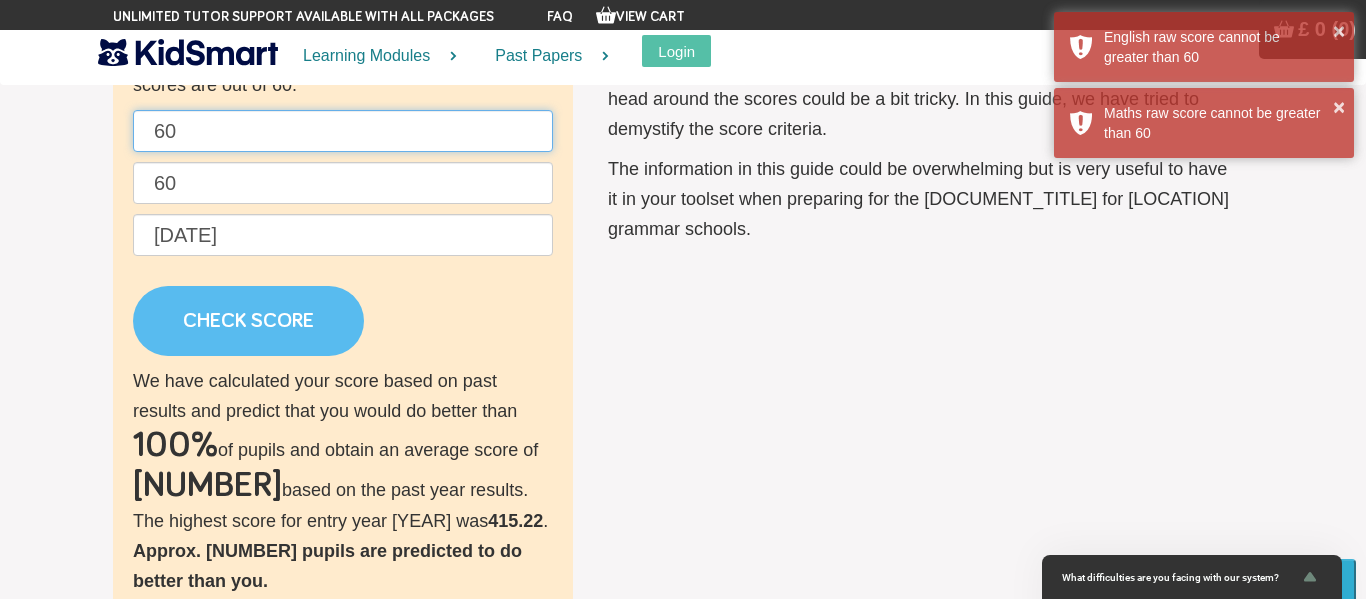type on "60" 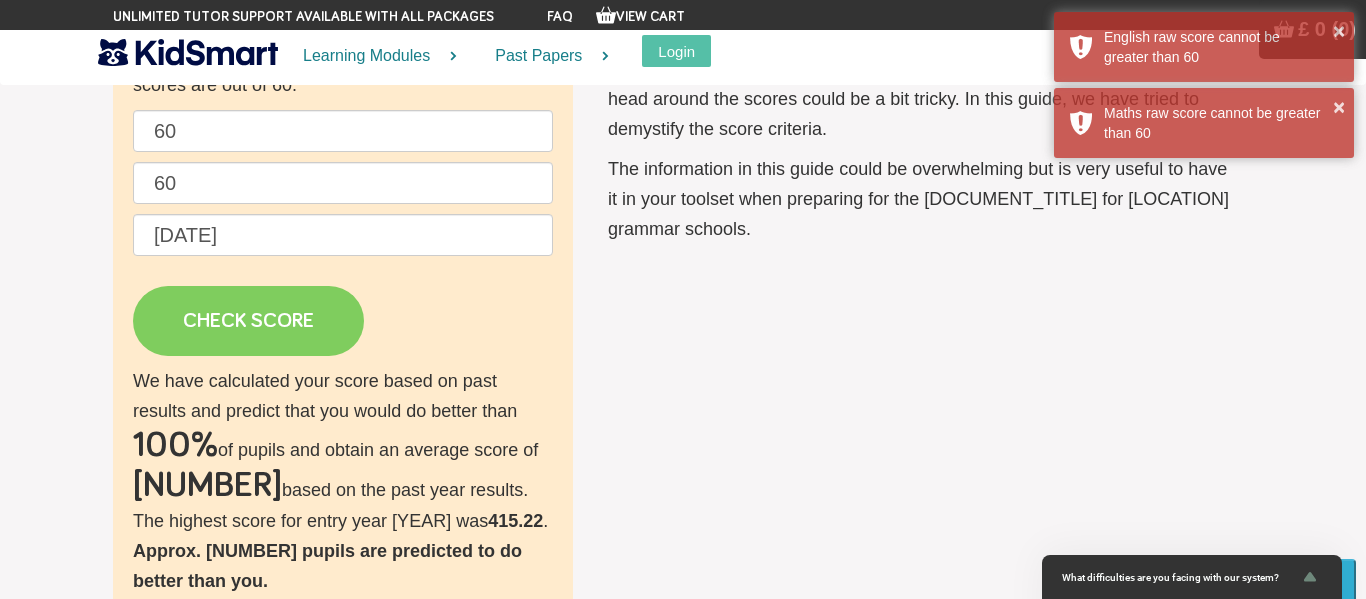 click on "CHECK SCORE" at bounding box center [248, 321] 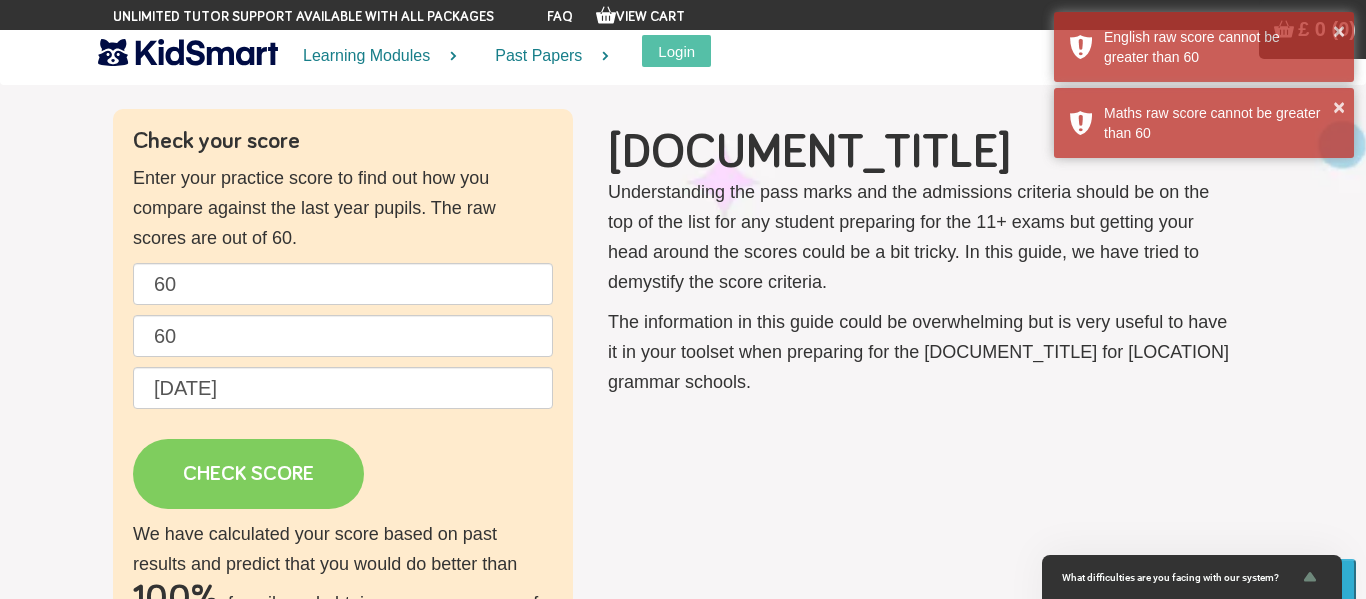 scroll, scrollTop: 0, scrollLeft: 0, axis: both 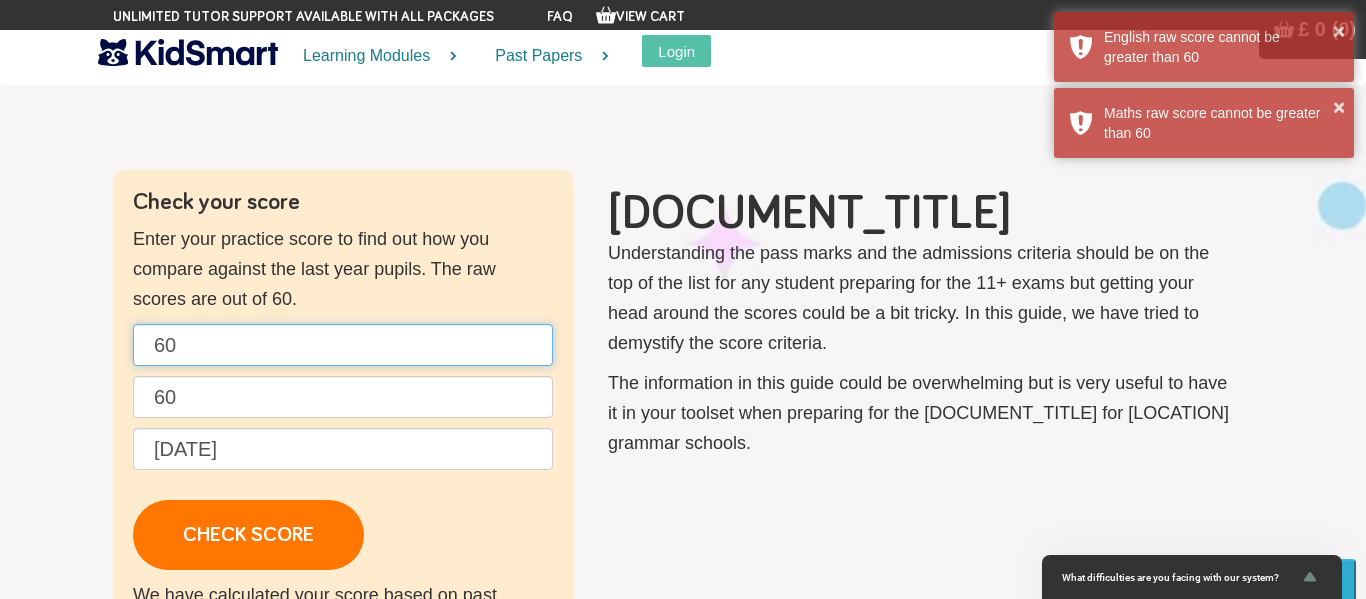 click on "60" at bounding box center [343, 345] 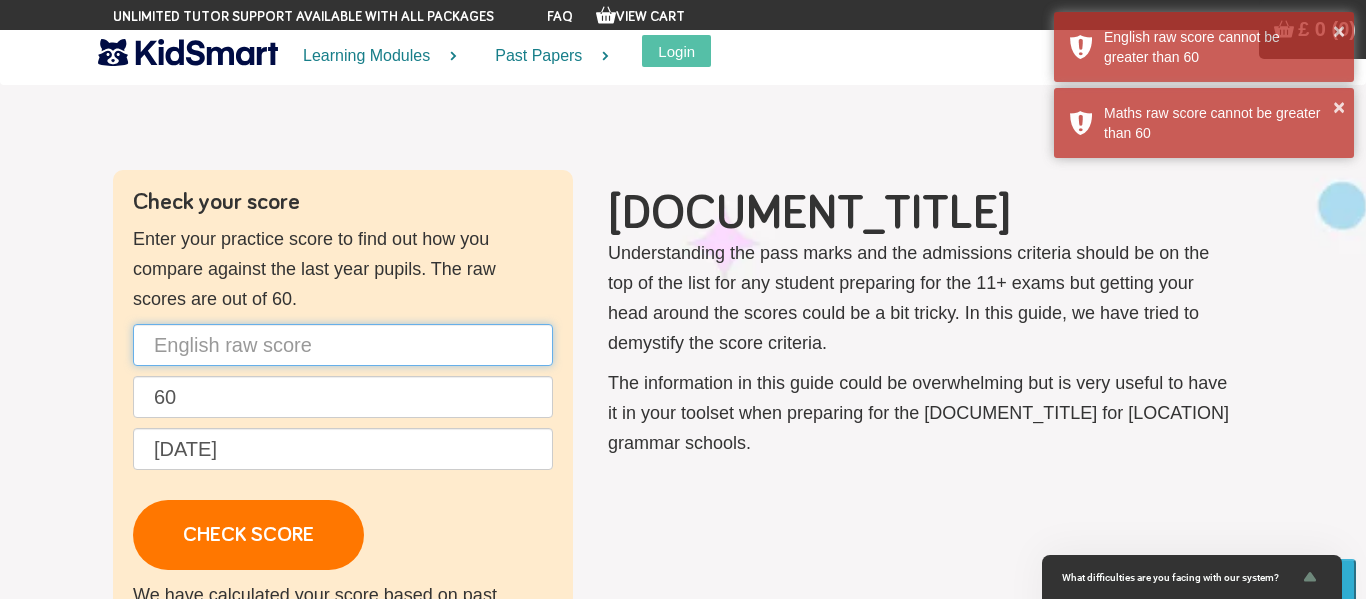 type 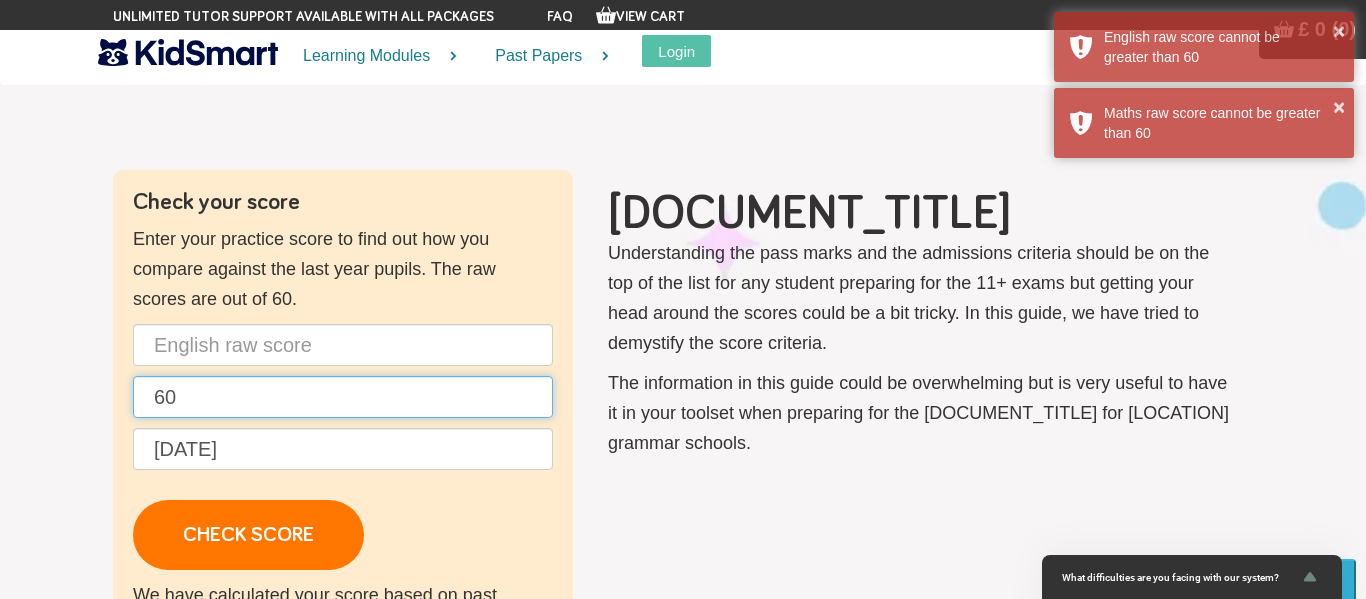 click on "60" at bounding box center [343, 397] 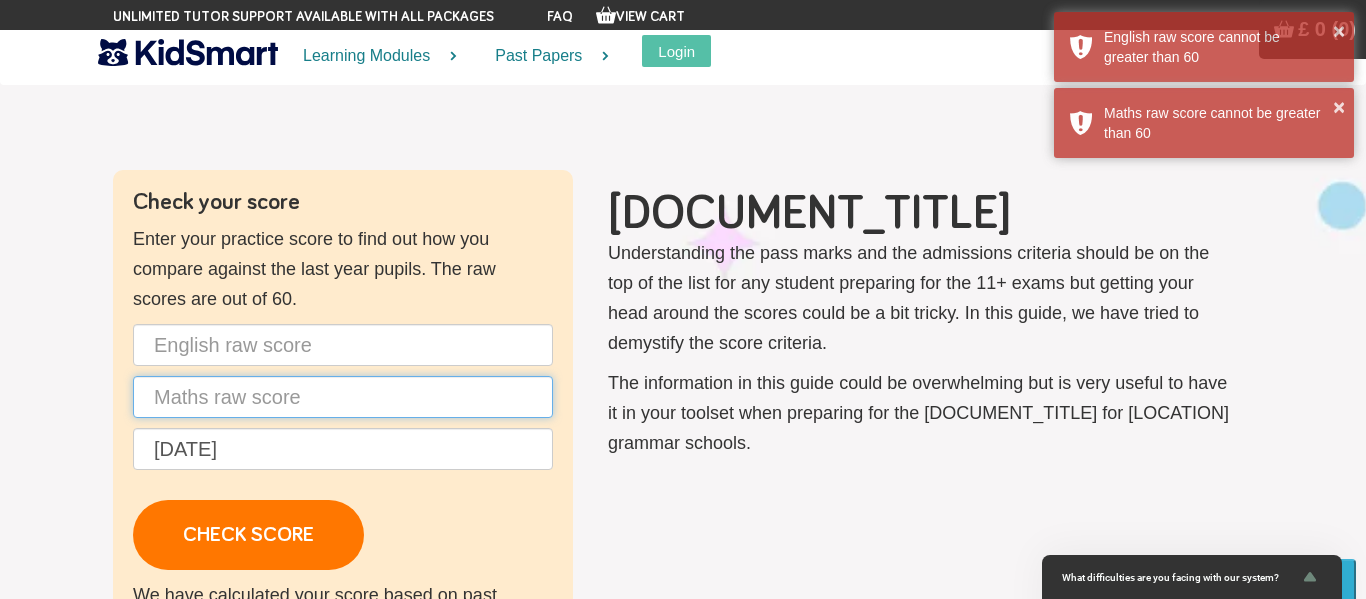 type 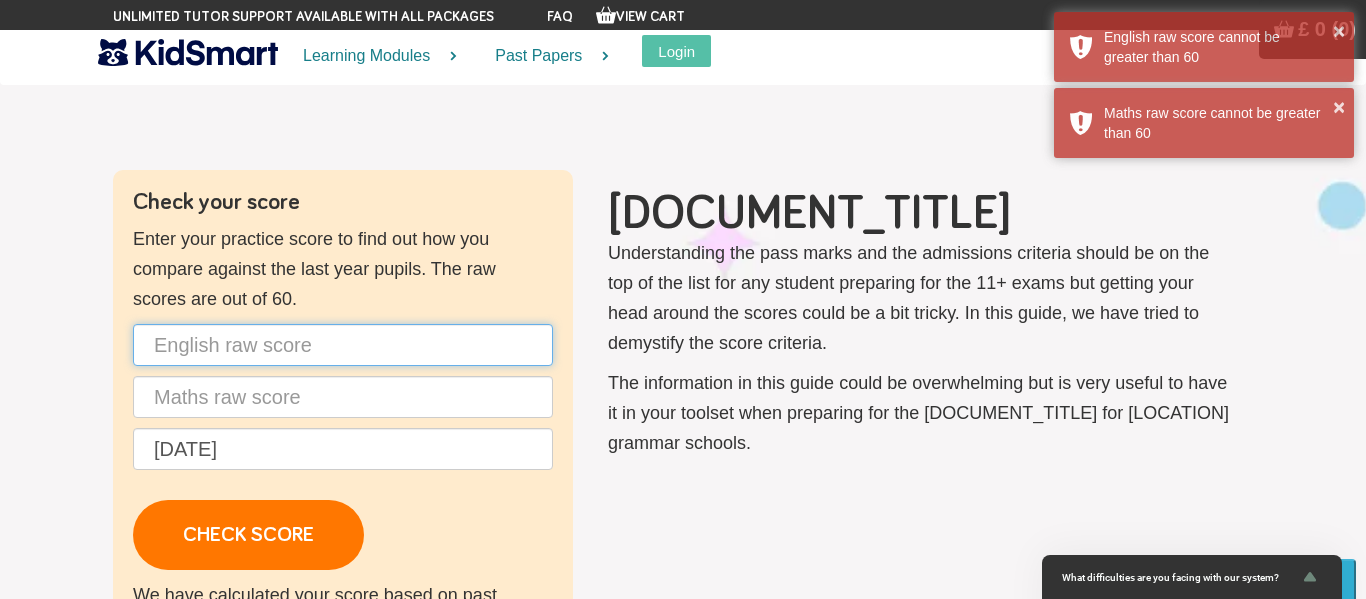 click at bounding box center (343, 345) 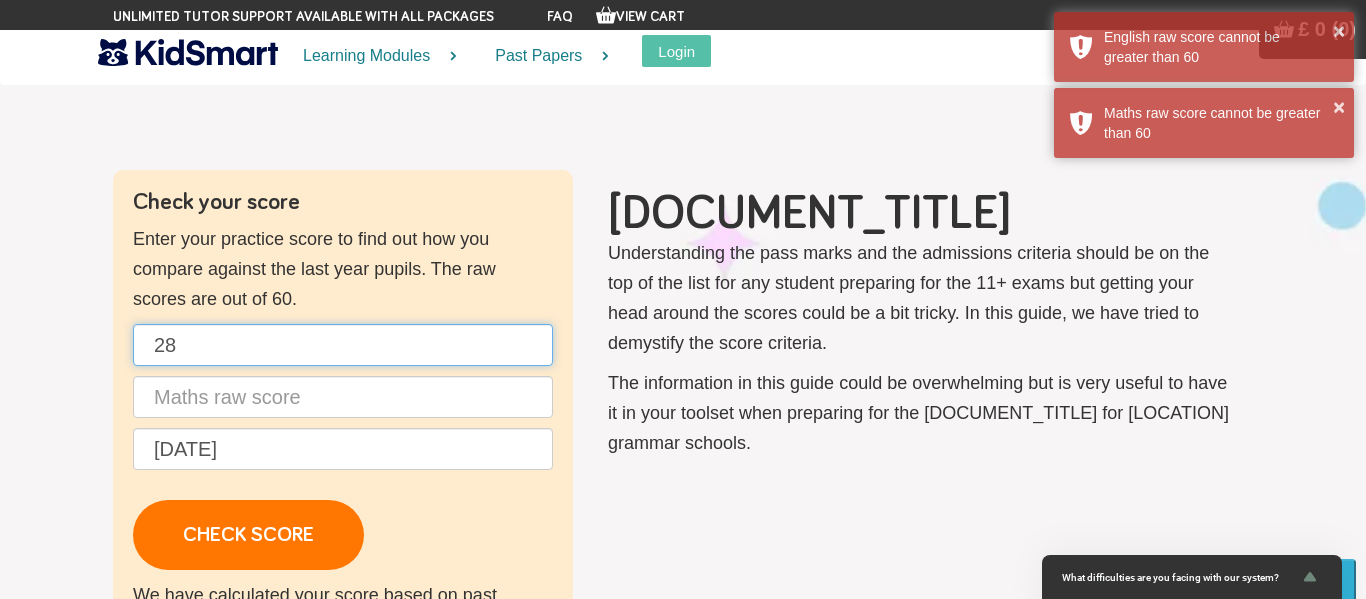 type on "28" 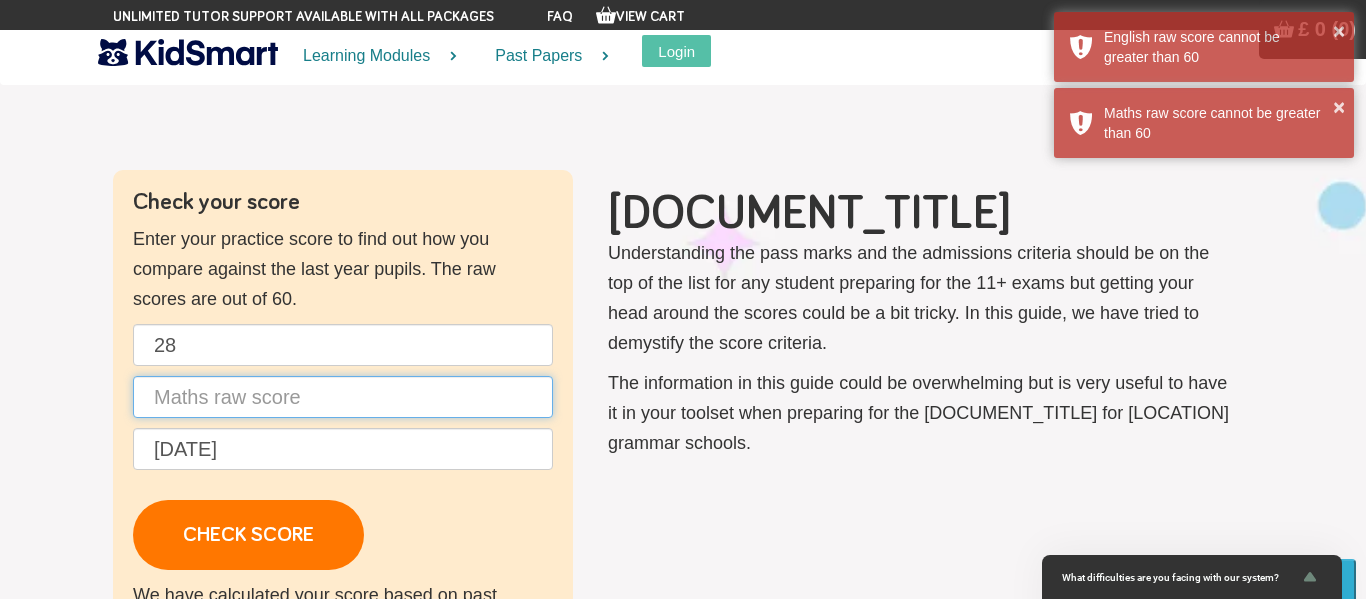 click at bounding box center [343, 397] 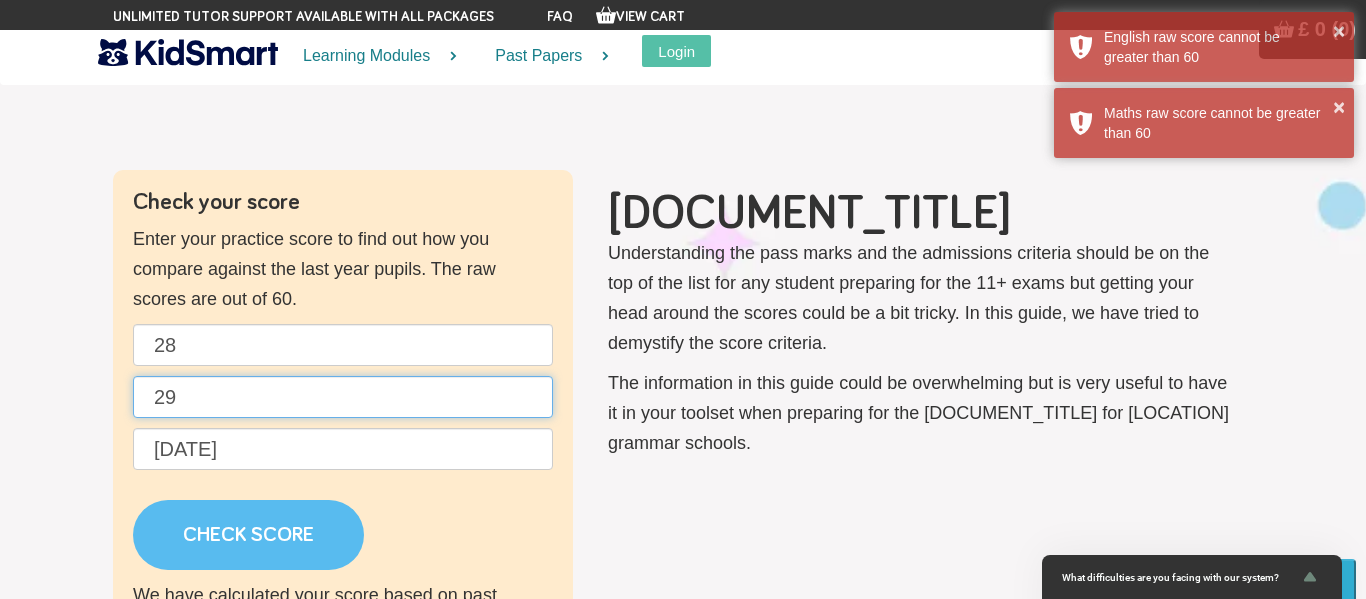 type on "29" 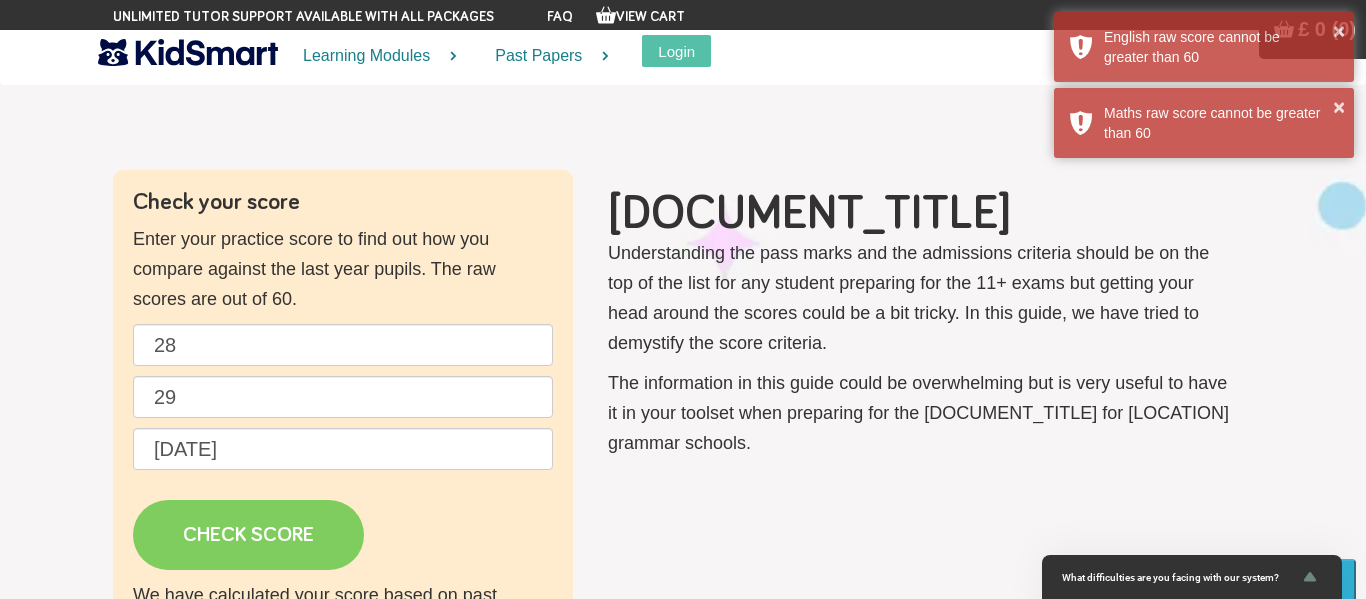 click on "CHECK SCORE" at bounding box center [248, 535] 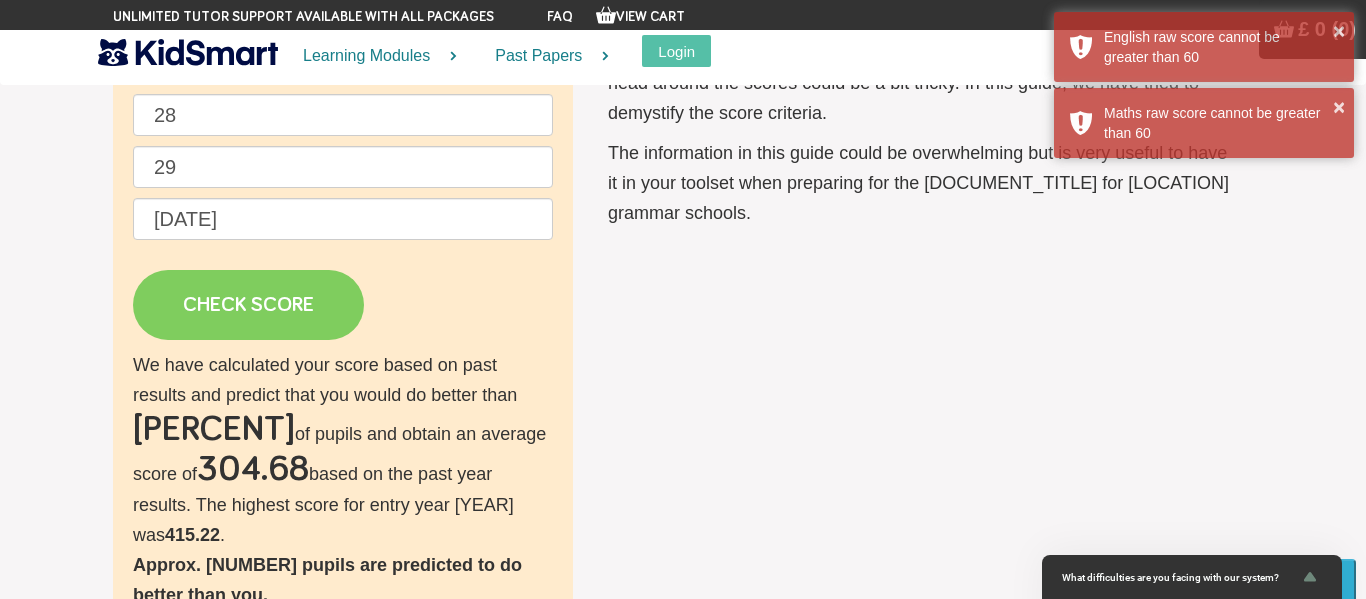 scroll, scrollTop: 238, scrollLeft: 0, axis: vertical 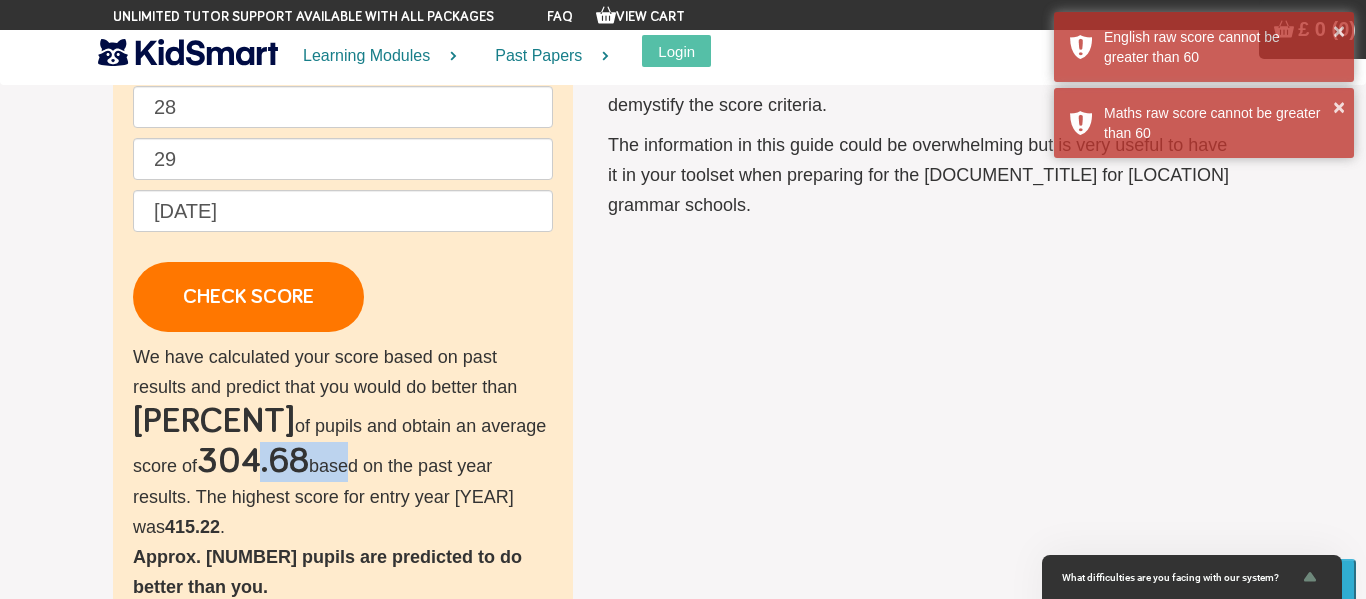 drag, startPoint x: 194, startPoint y: 457, endPoint x: 275, endPoint y: 459, distance: 81.02469 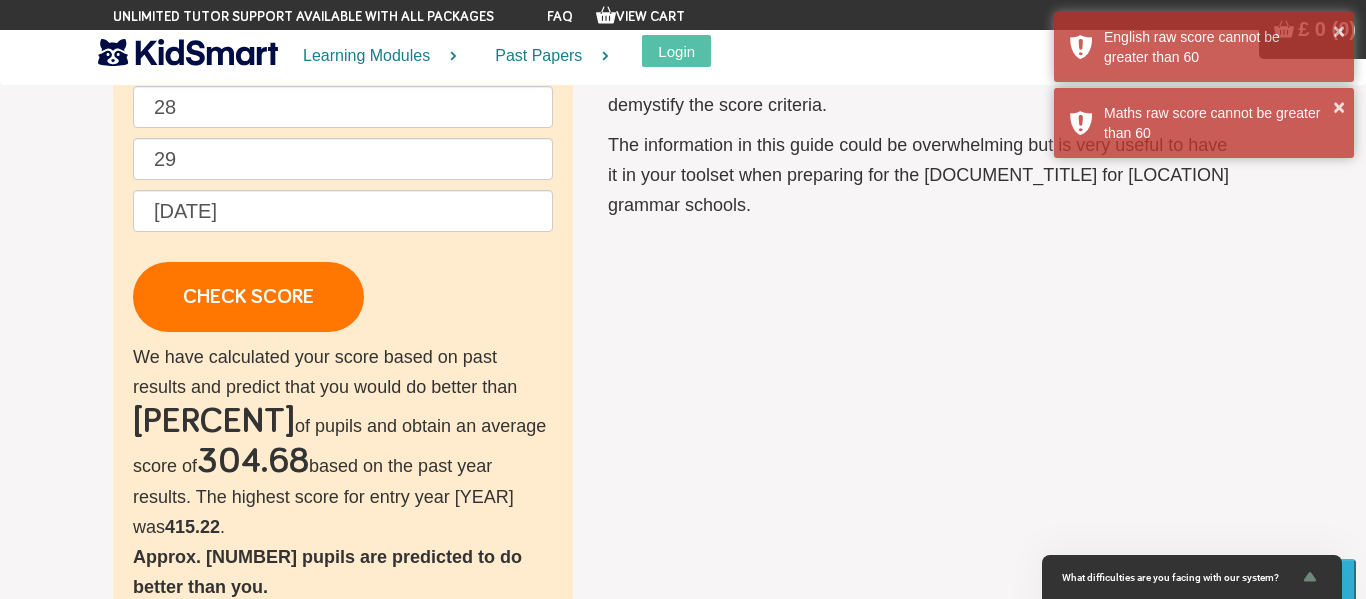 click on "We have calculated your score based on past results and predict that you would do better than  [PERCENT]  of pupils and obtain an average score of  [NUMBER]  based on the past year results. The highest score for entry year [YEAR] was  [NUMBER] .  Approx. [NUMBER] pupils are predicted to do better than you. Calculated score breakdown You scored [NUMBER] when compared to pupils who sat for entry year [YEAR] You scored [NUMBER] when compared to pupils who sat for entry year [YEAR] You scored [NUMBER] when compared to pupils who sat for entry year [YEAR] You scored [NUMBER] when compared to pupils who sat for entry year [YEAR] You achieved an average score of [NUMBER]" at bounding box center [343, 642] 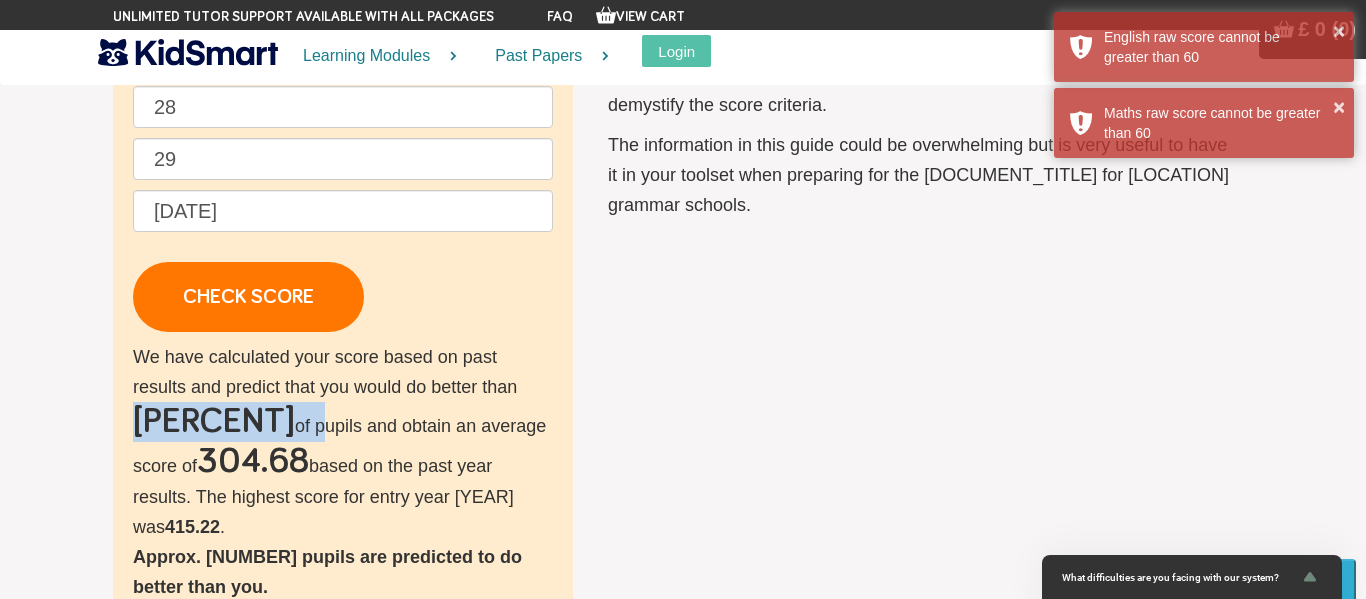 drag, startPoint x: 127, startPoint y: 418, endPoint x: 226, endPoint y: 409, distance: 99.40825 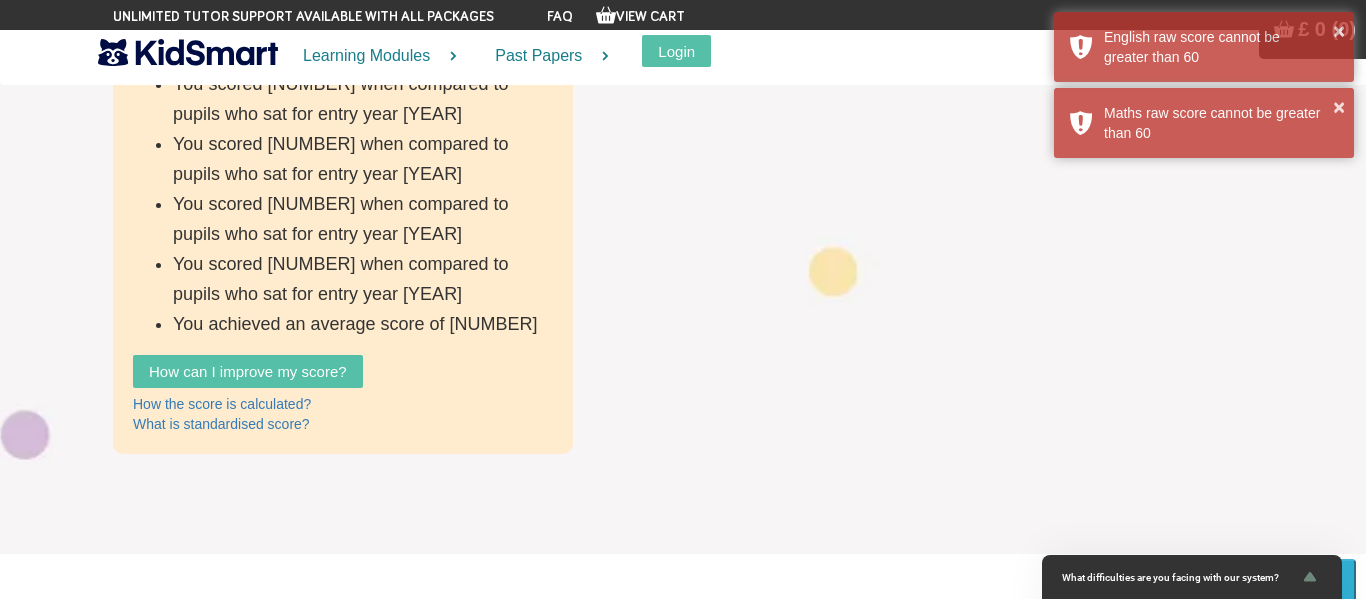 scroll, scrollTop: 851, scrollLeft: 0, axis: vertical 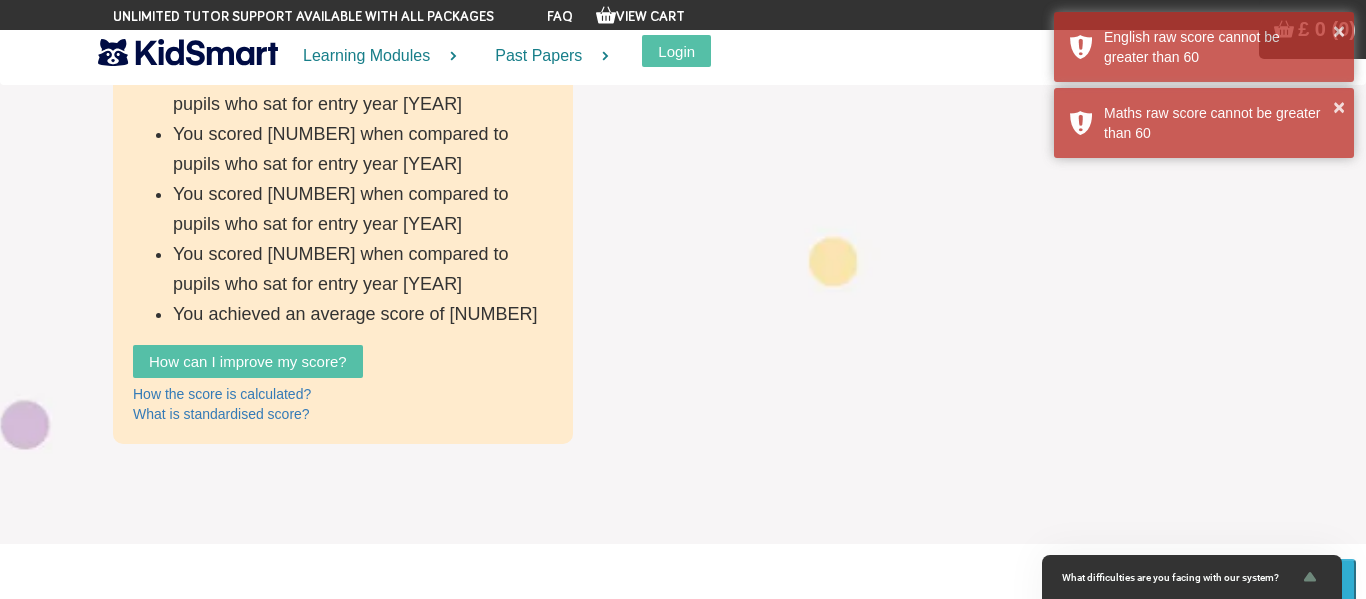 click on "How can I improve my score?" at bounding box center [248, 361] 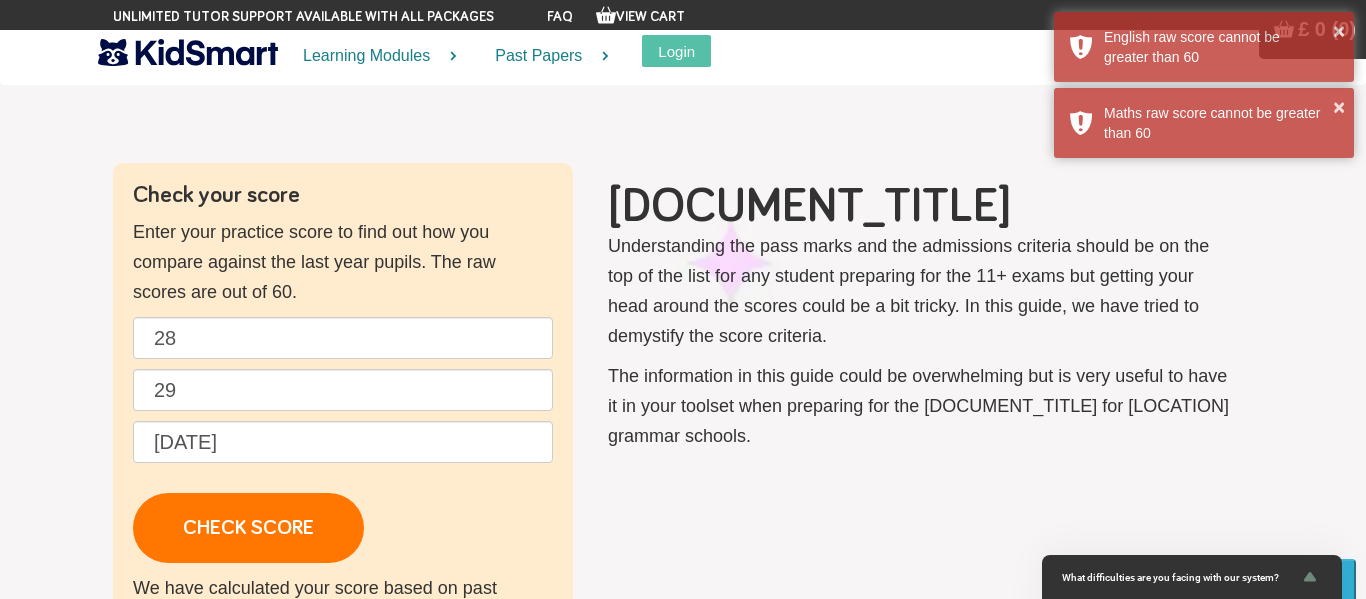 scroll, scrollTop: 0, scrollLeft: 0, axis: both 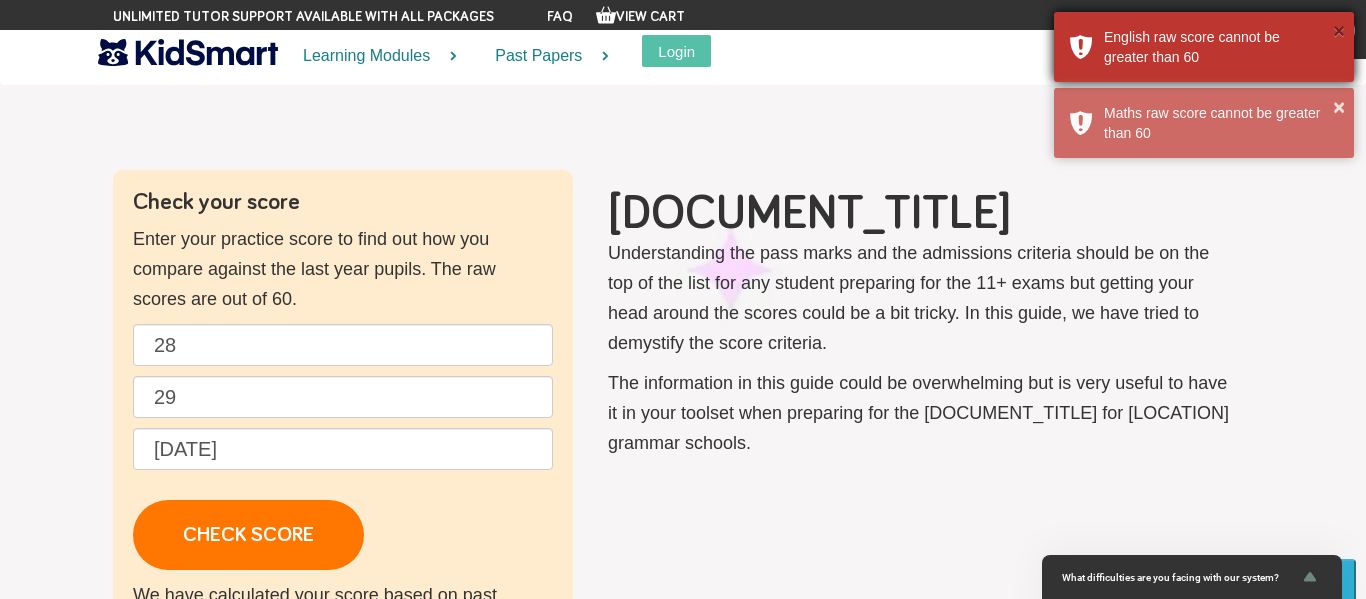 click on "×" at bounding box center [1339, 31] 